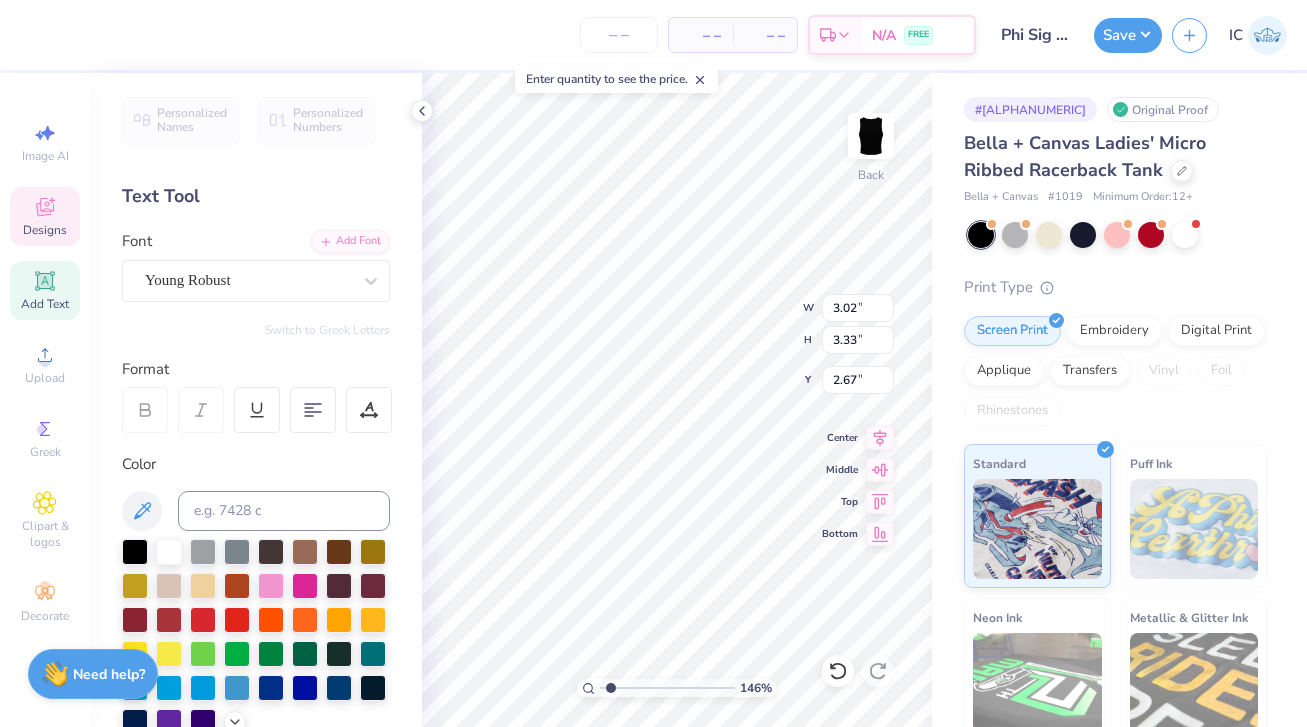 scroll, scrollTop: 0, scrollLeft: 0, axis: both 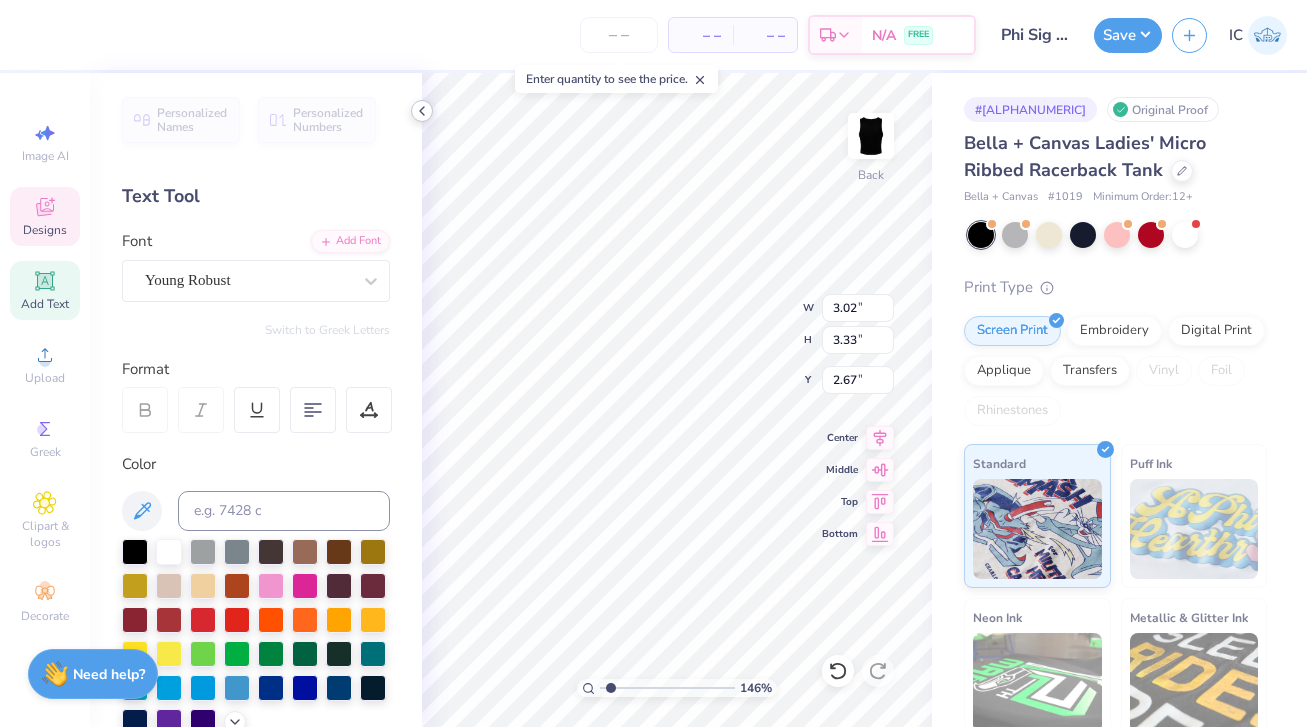 click 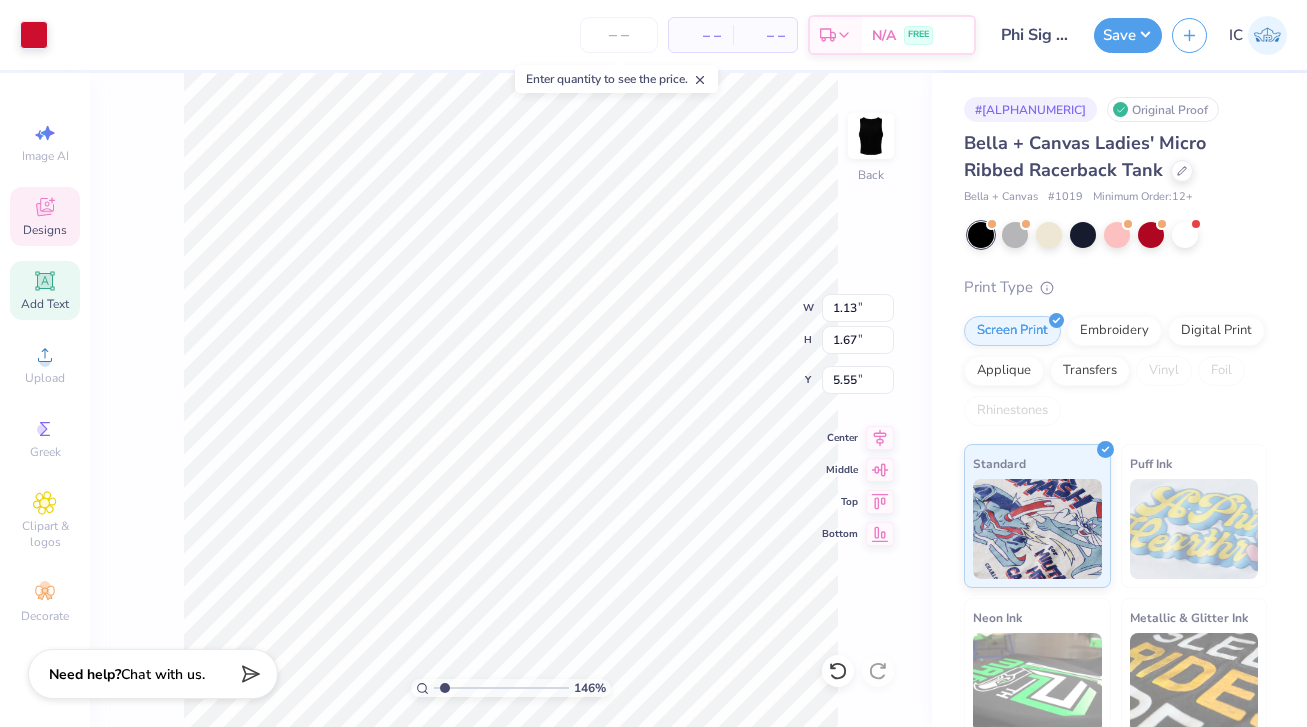 type on "1.13" 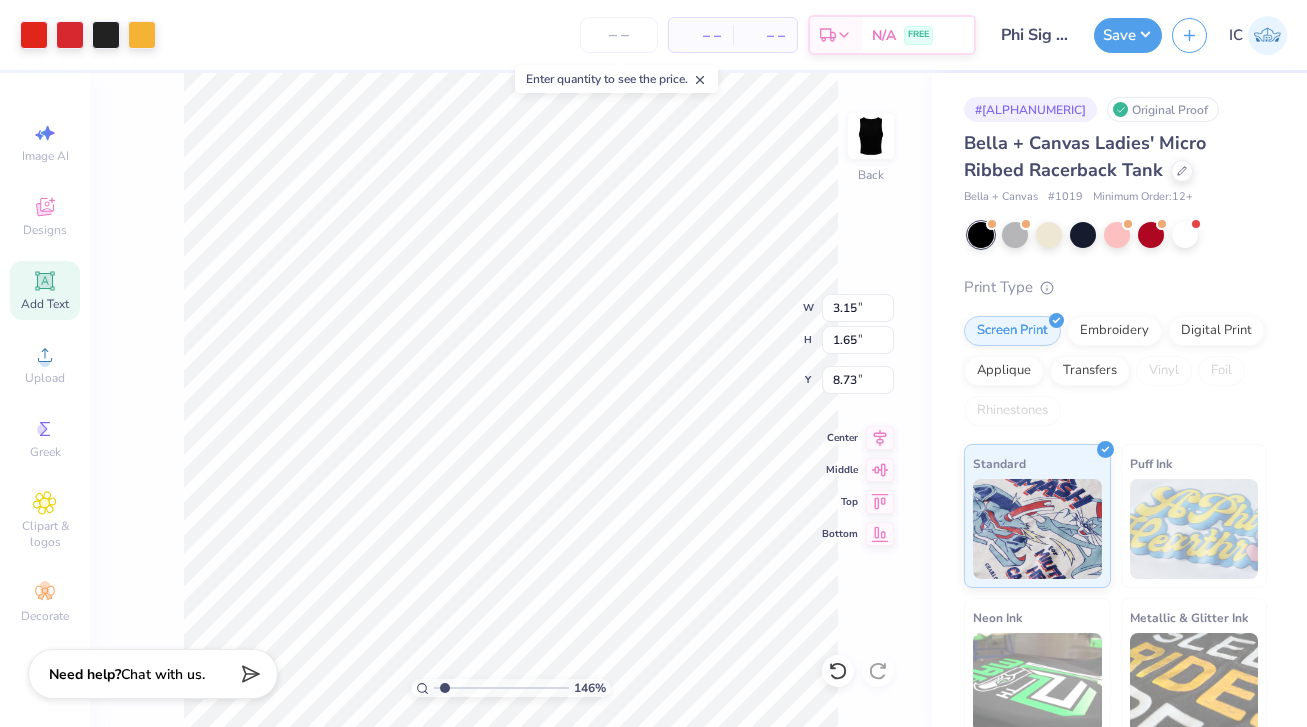 type on "6.16" 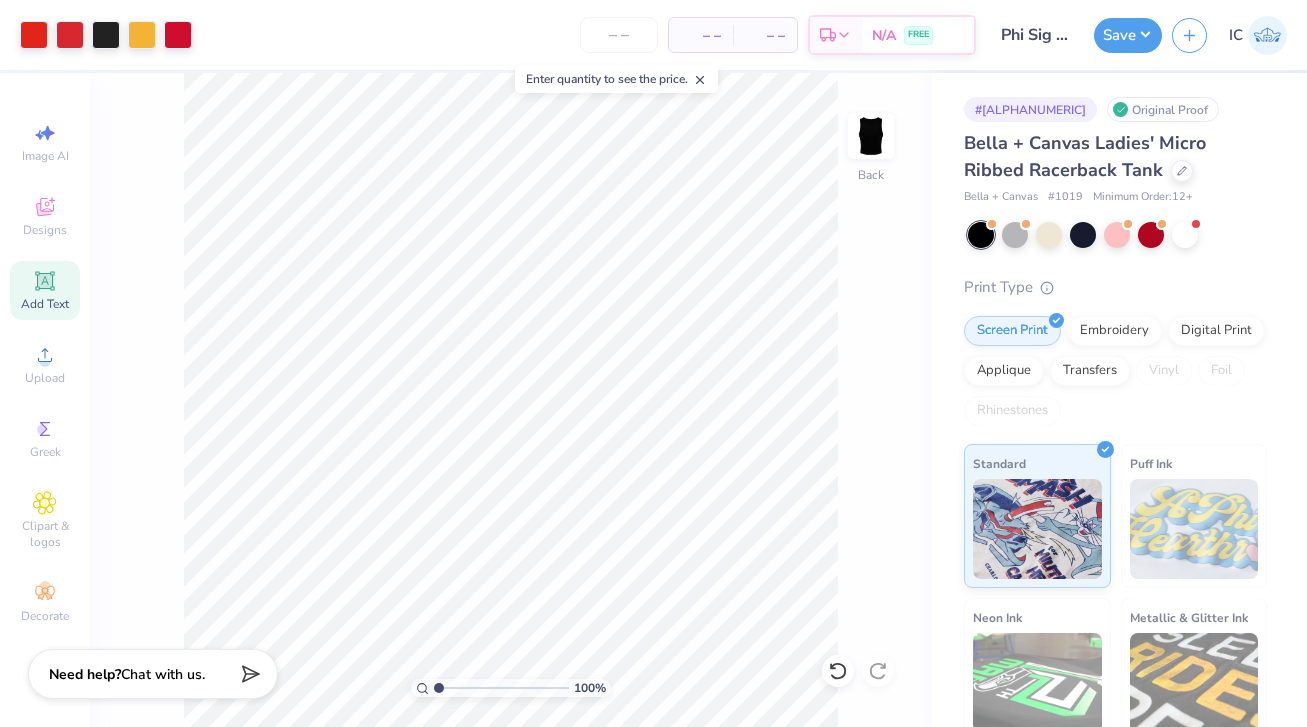 drag, startPoint x: 444, startPoint y: 688, endPoint x: 427, endPoint y: 689, distance: 17.029387 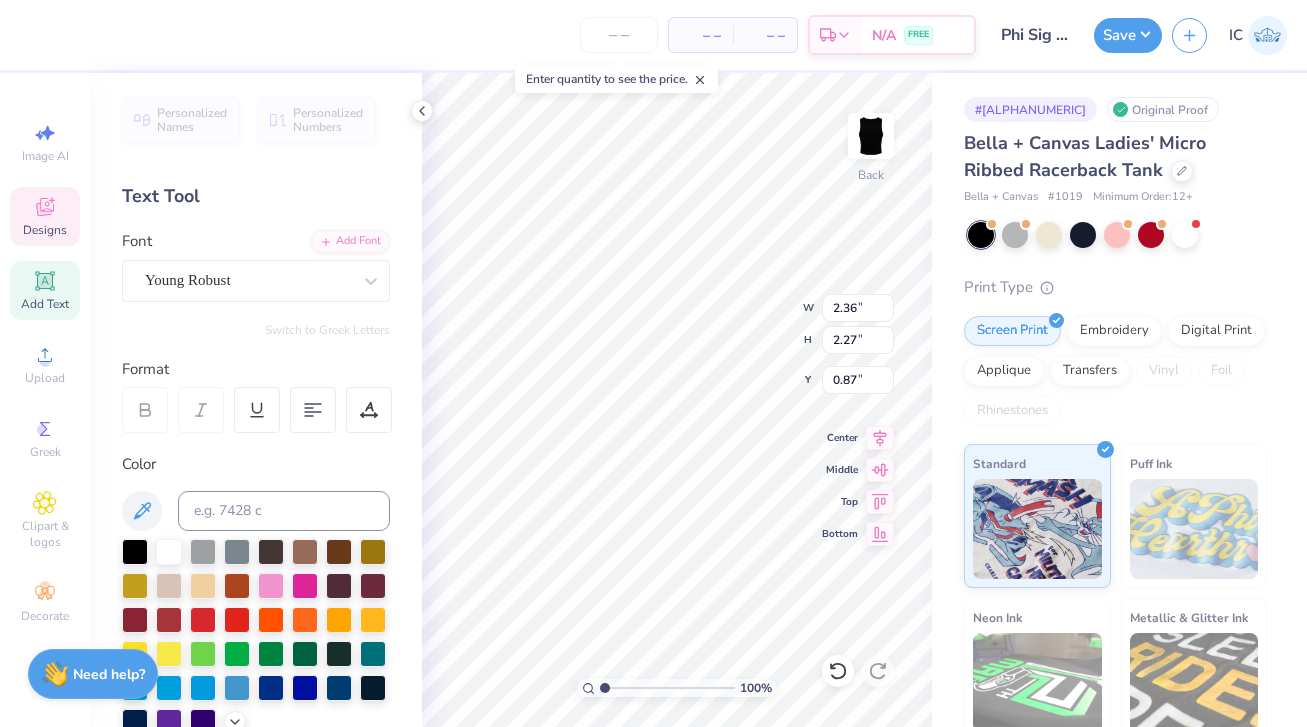 type on "2.79" 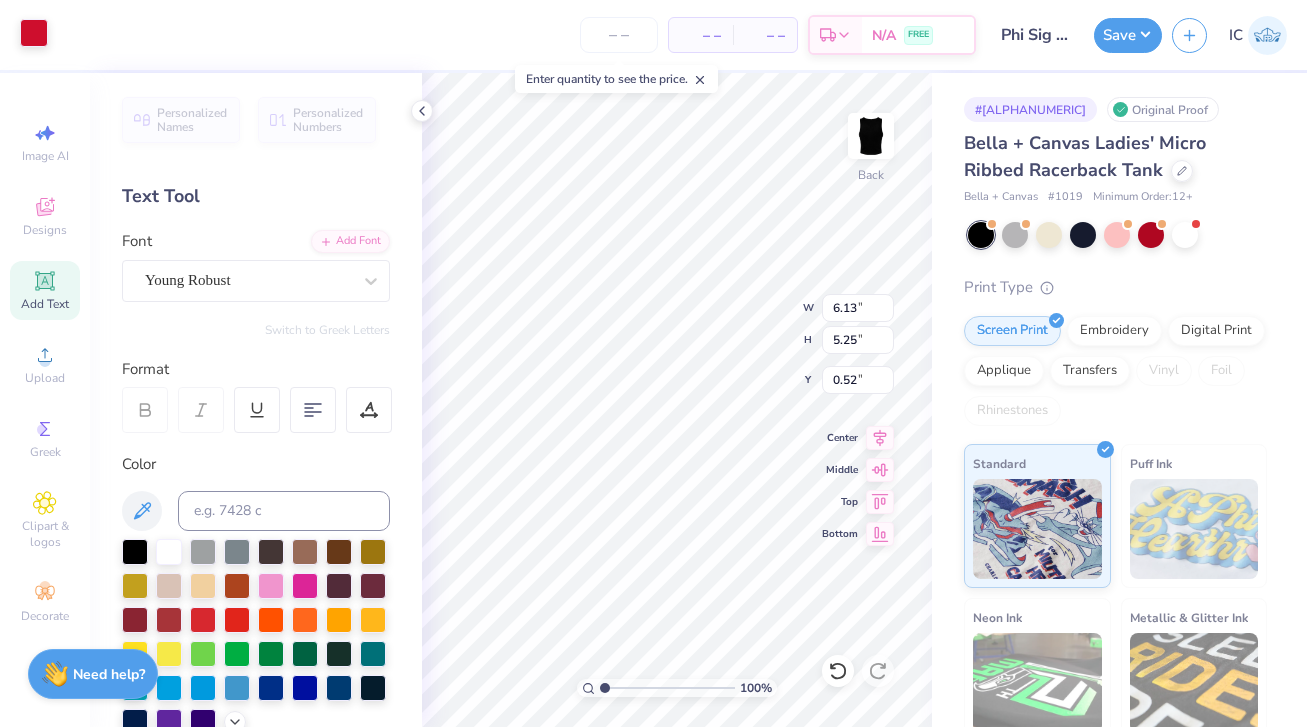 click at bounding box center [34, 33] 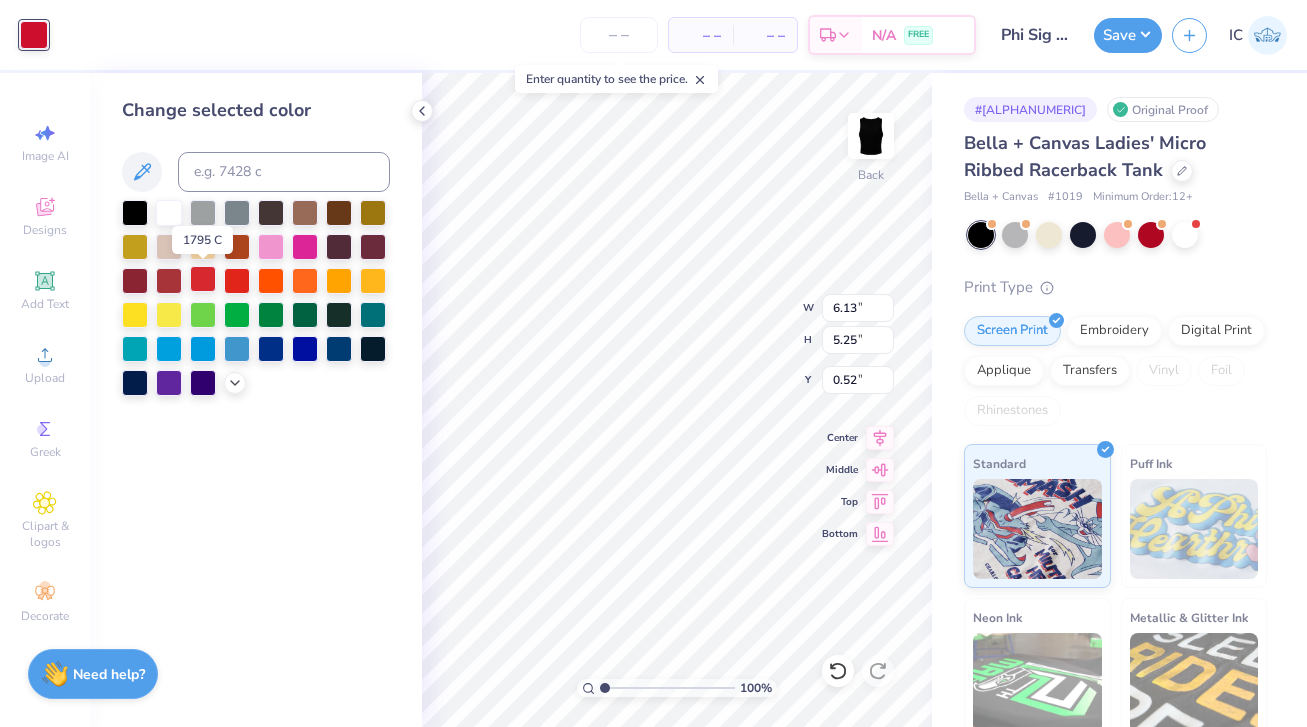 click at bounding box center [203, 279] 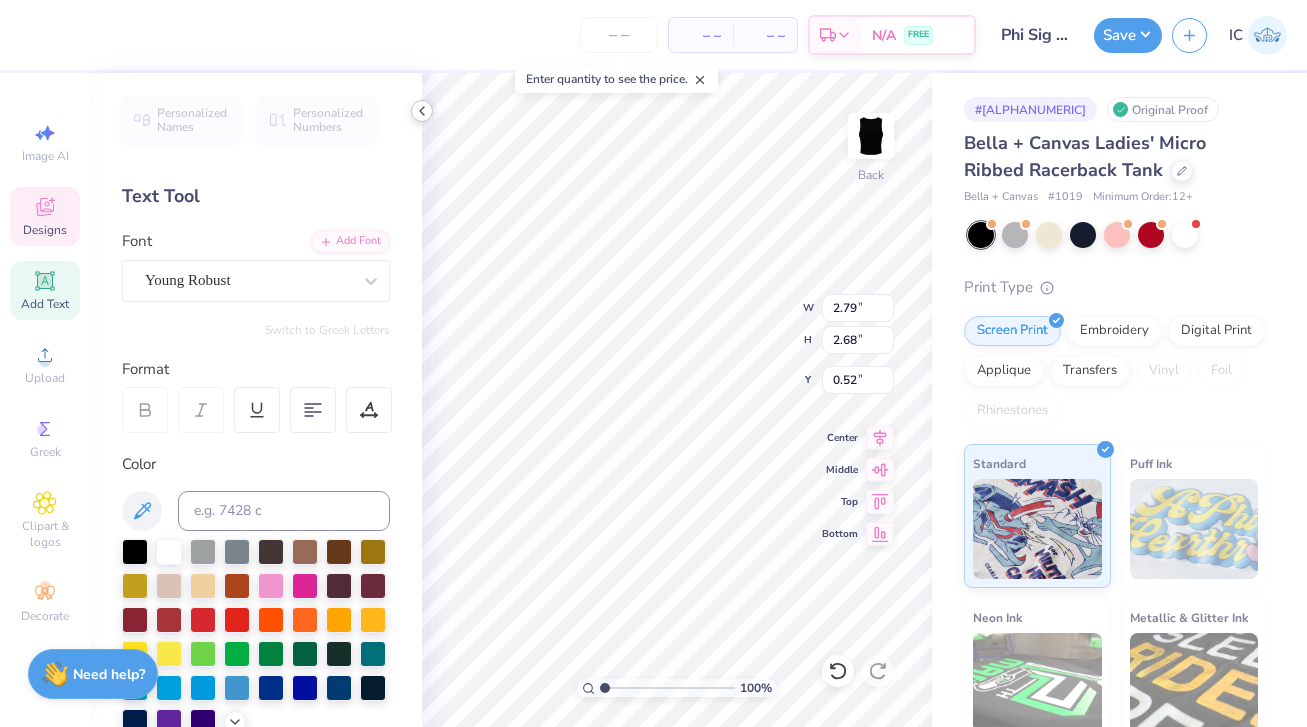 click 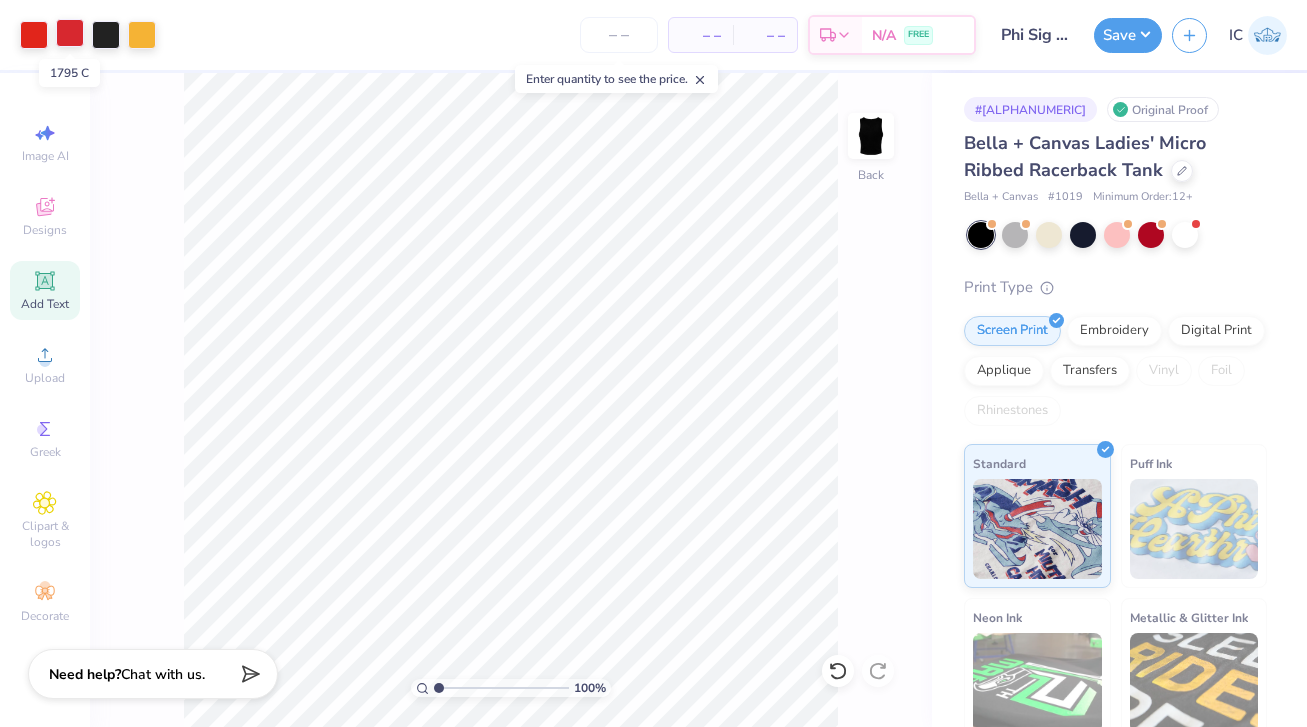 click at bounding box center [70, 33] 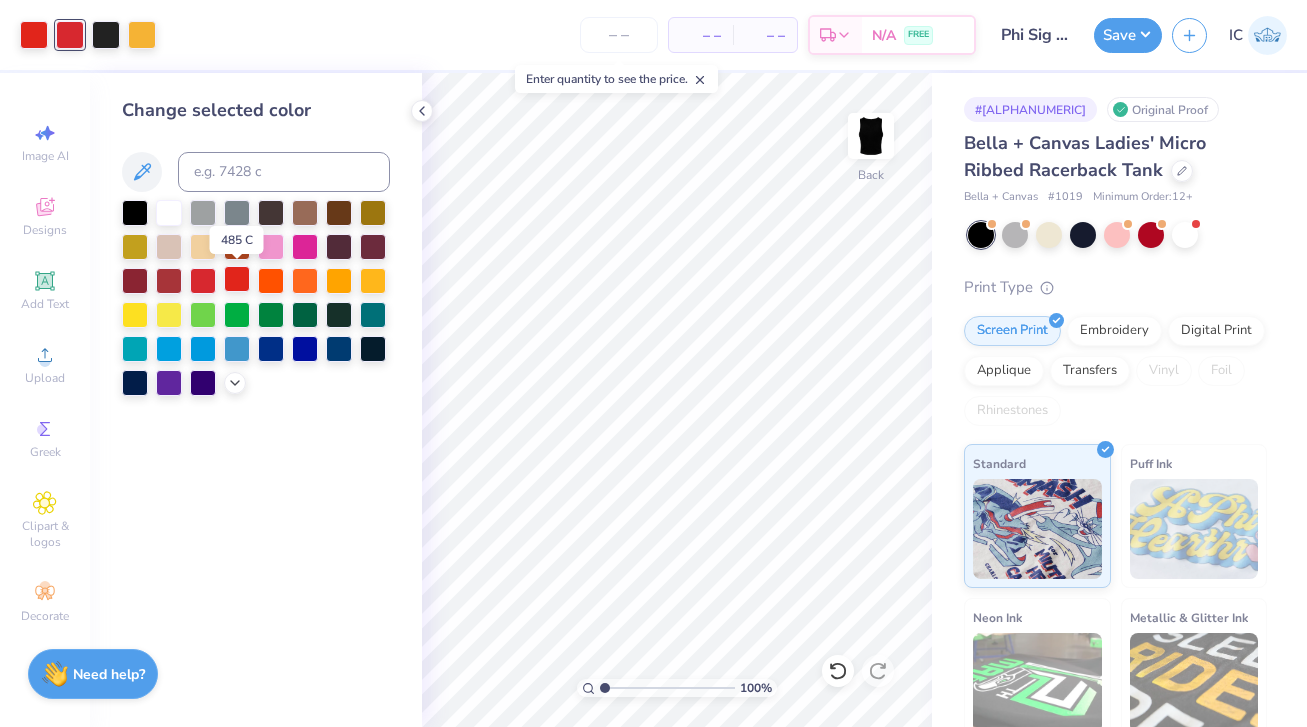 click at bounding box center [237, 279] 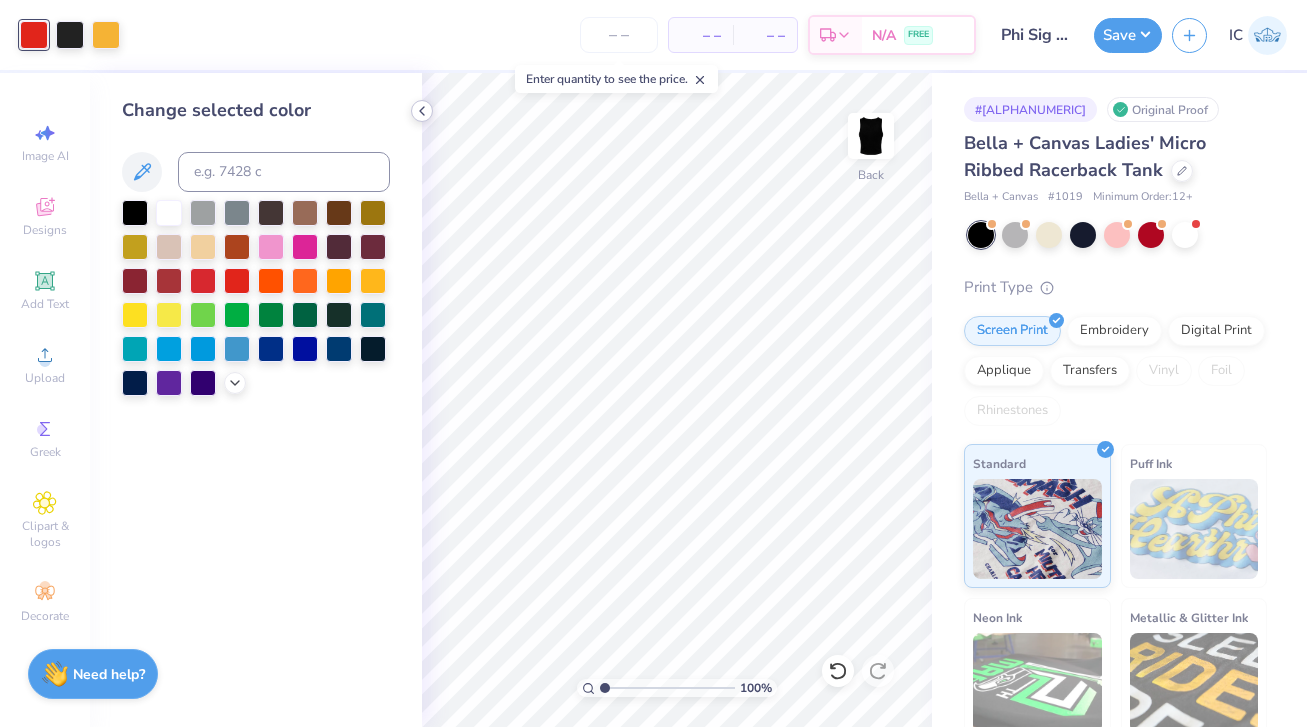 click 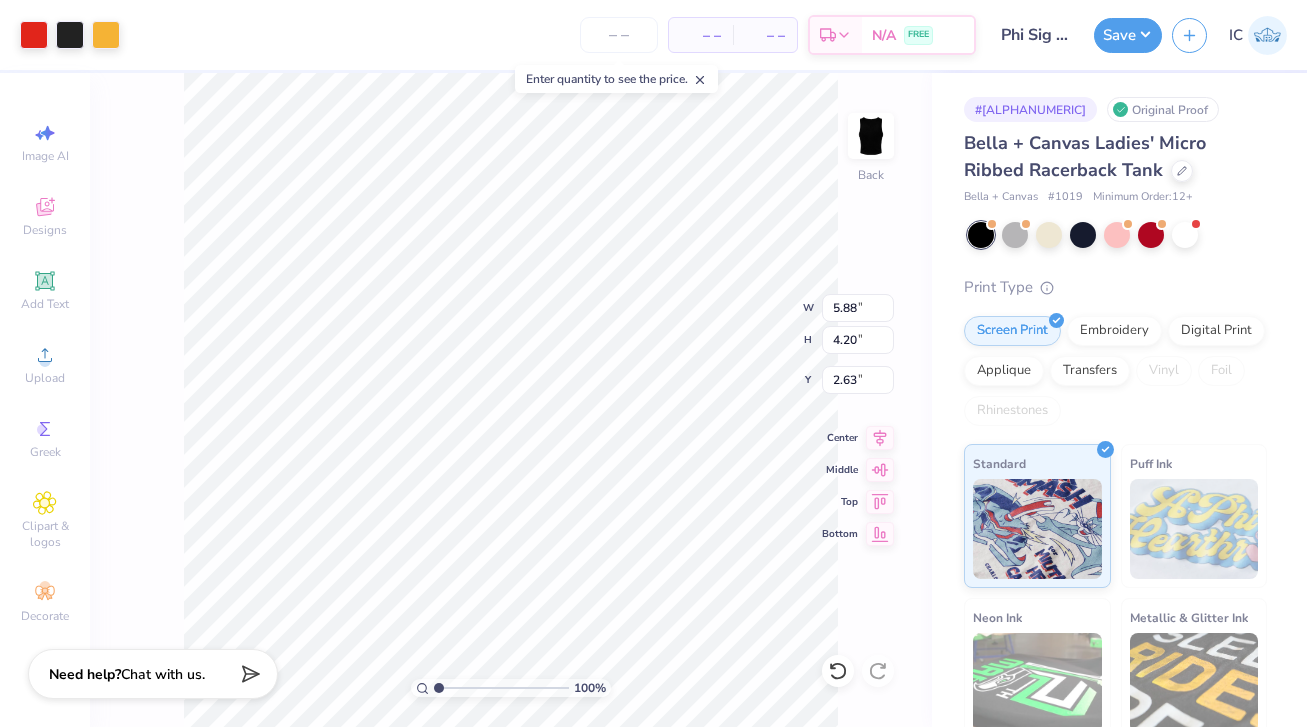 type on "3.80" 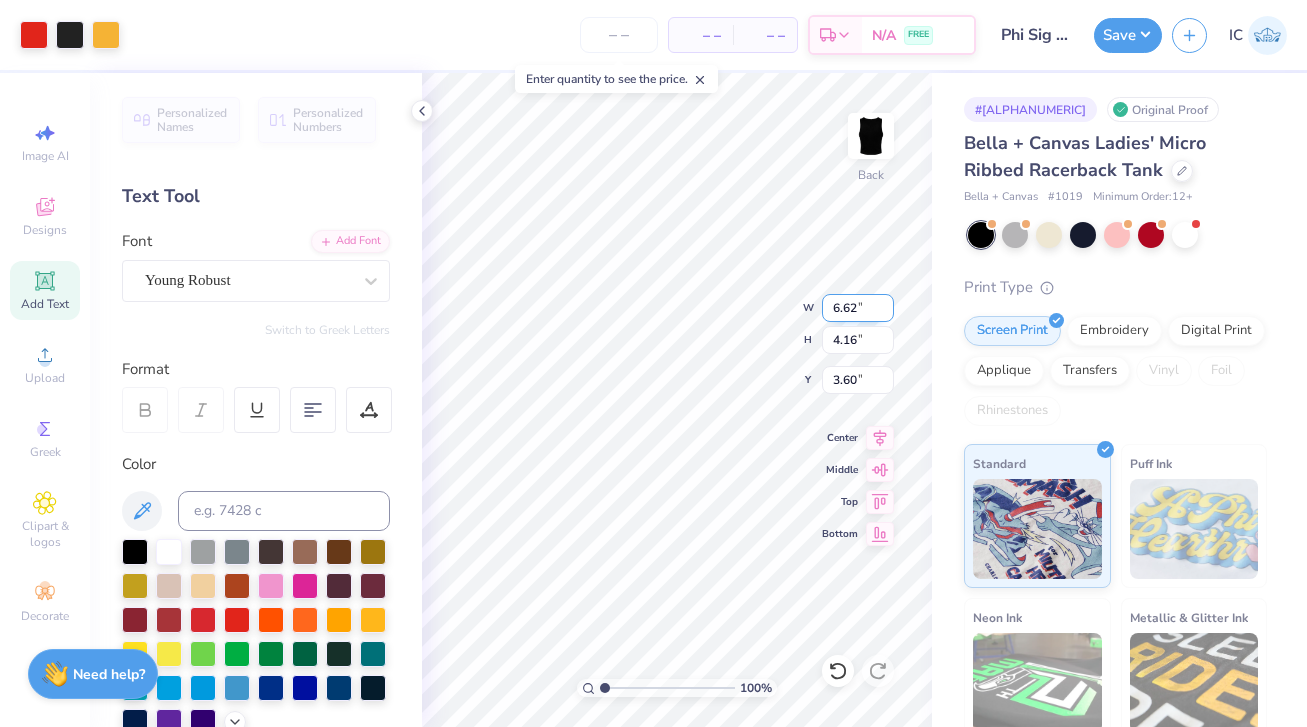 type on "5.13" 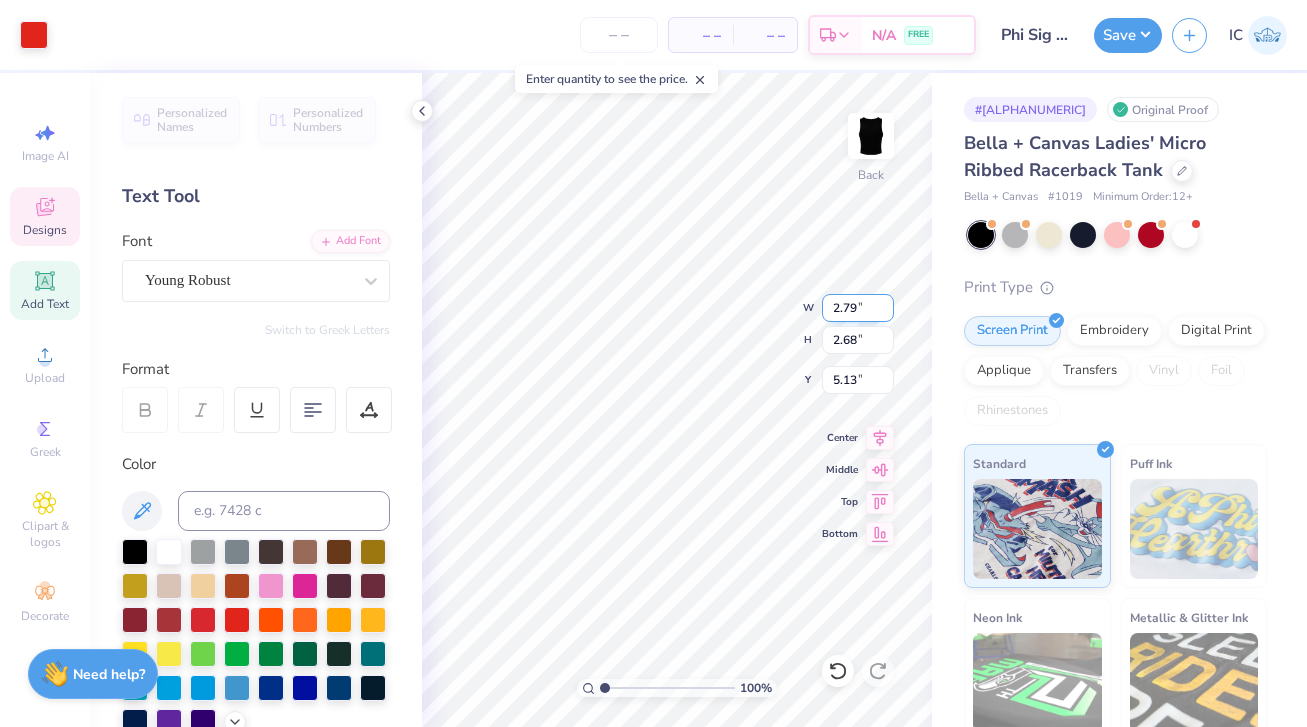 type on "2.79" 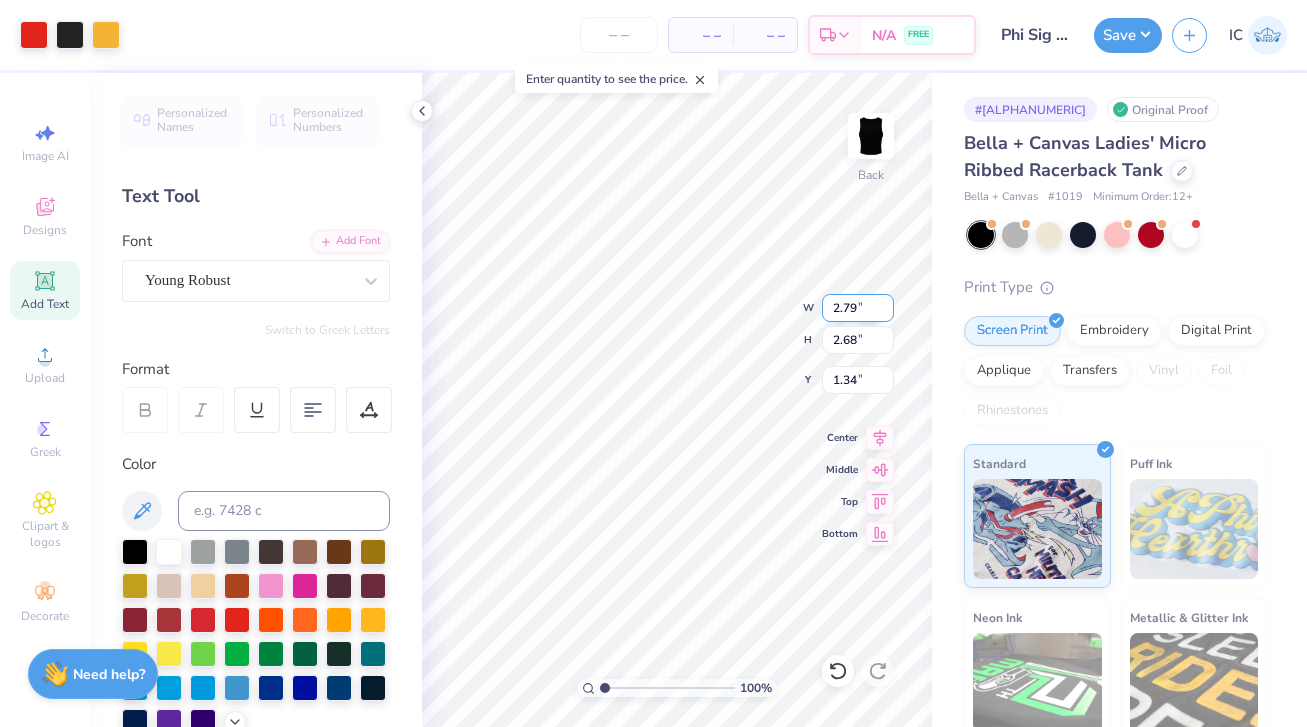 type on "7.30" 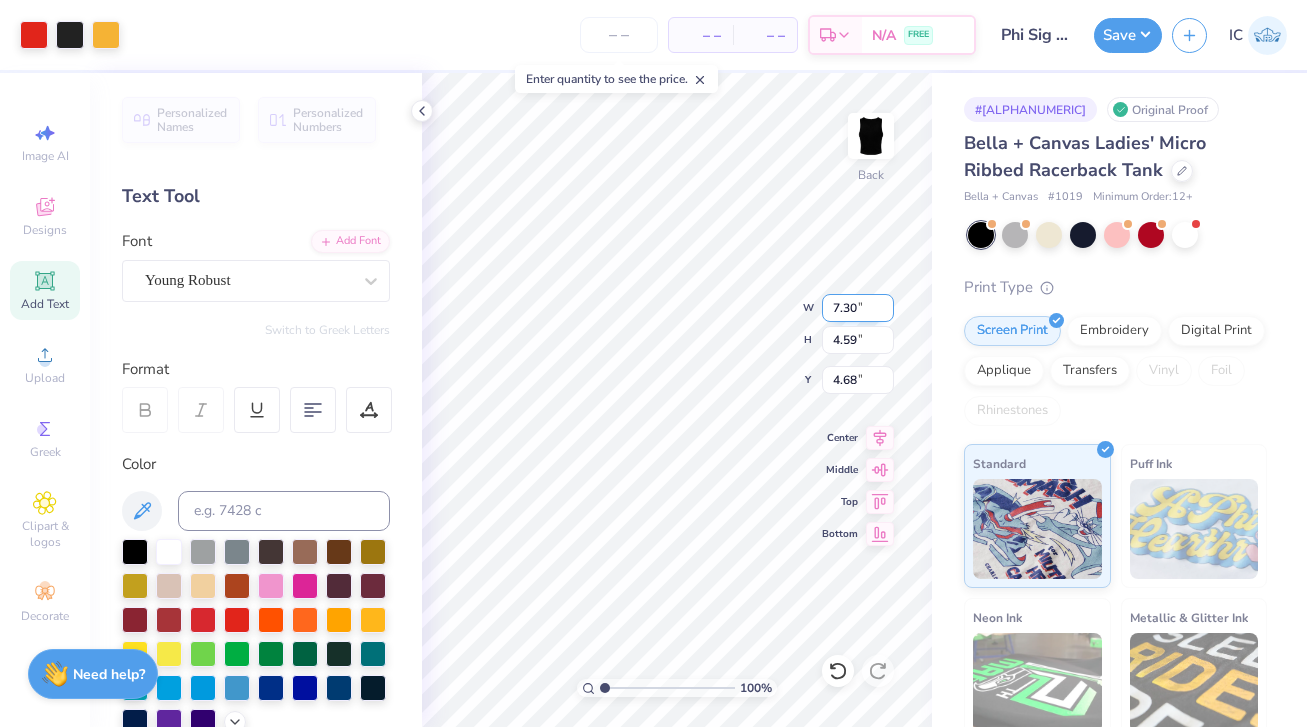 type on "4.01" 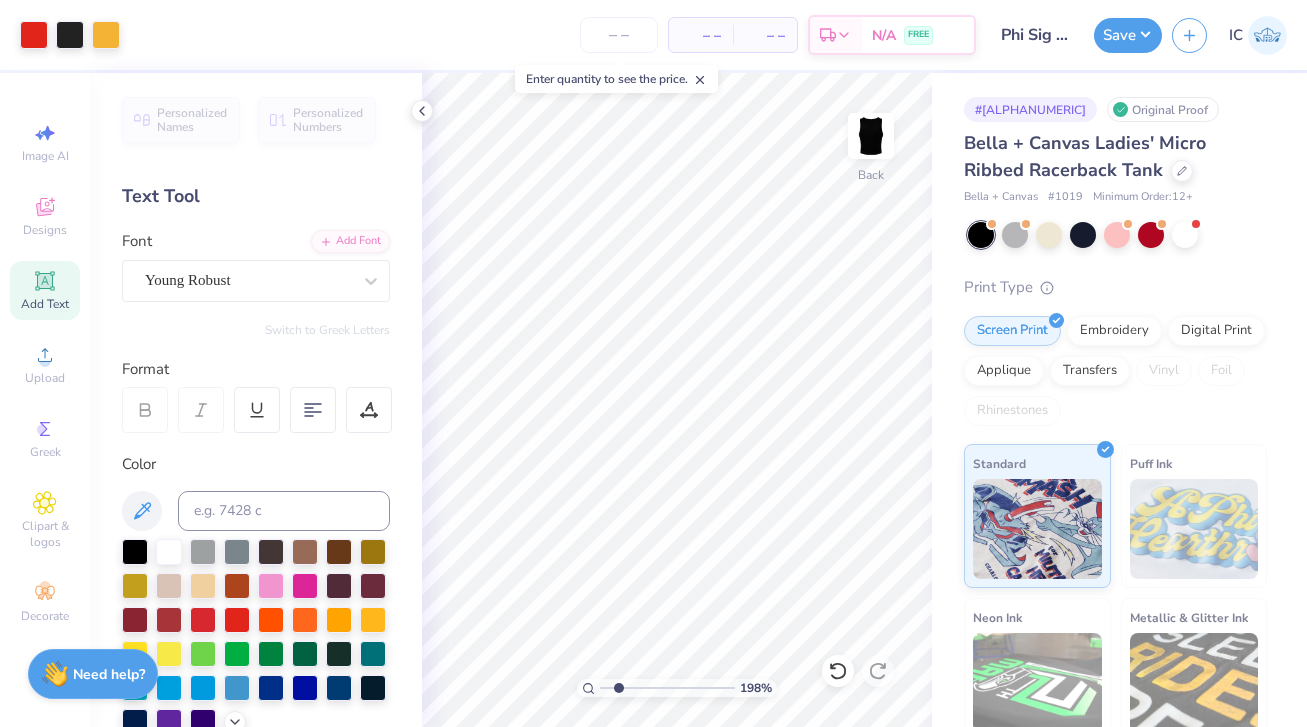 drag, startPoint x: 603, startPoint y: 688, endPoint x: 618, endPoint y: 689, distance: 15.033297 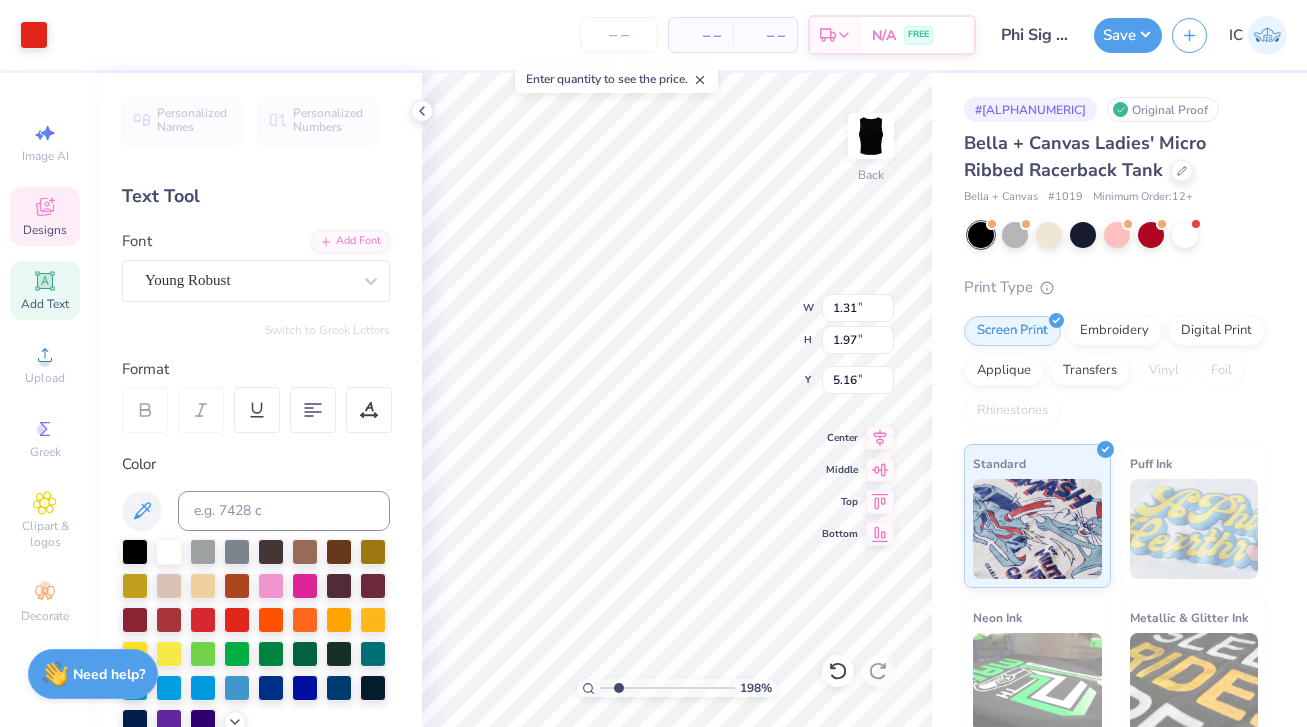 type on "1.19" 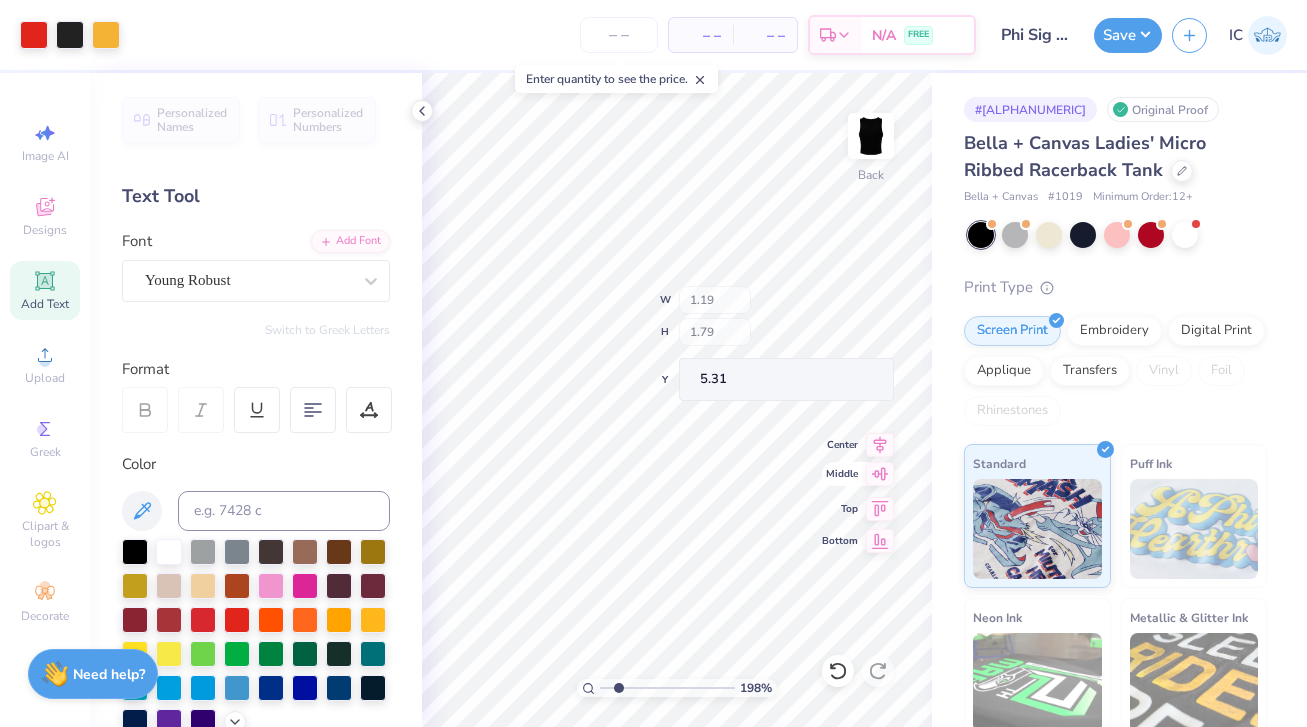 click on "Center" at bounding box center (858, 445) 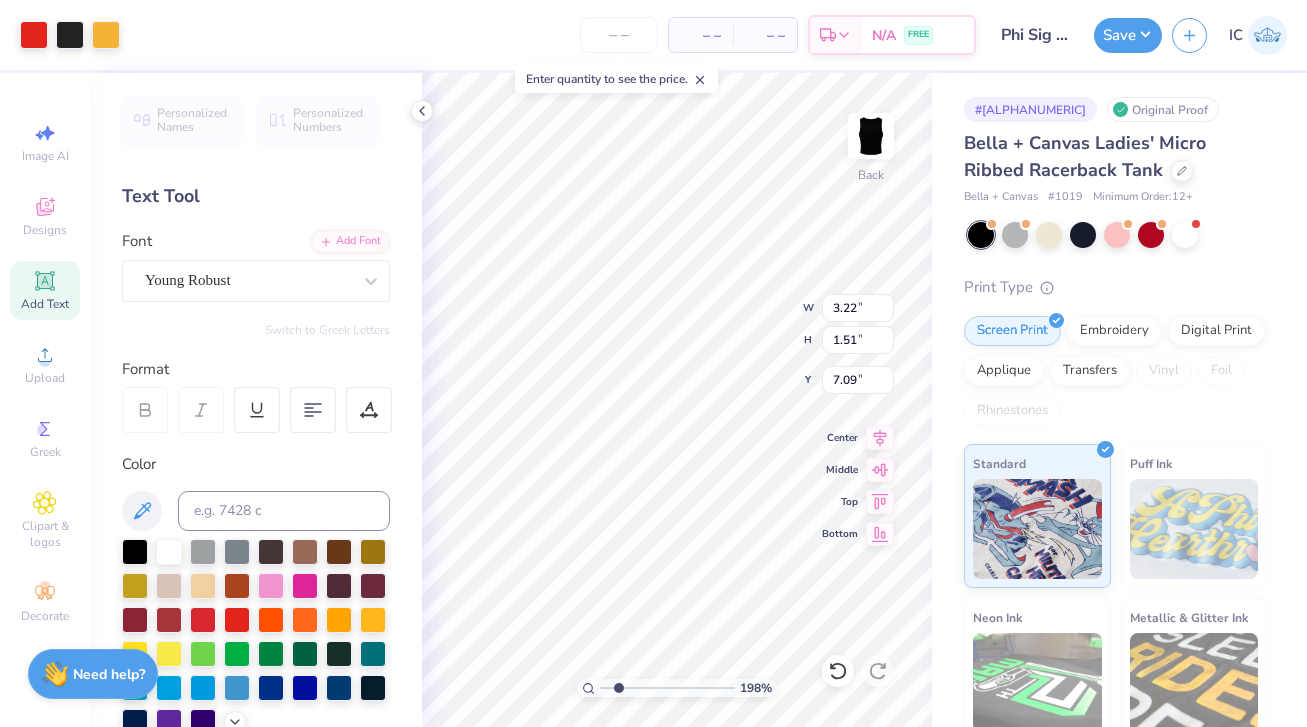 drag, startPoint x: 616, startPoint y: 688, endPoint x: 594, endPoint y: 691, distance: 22.203604 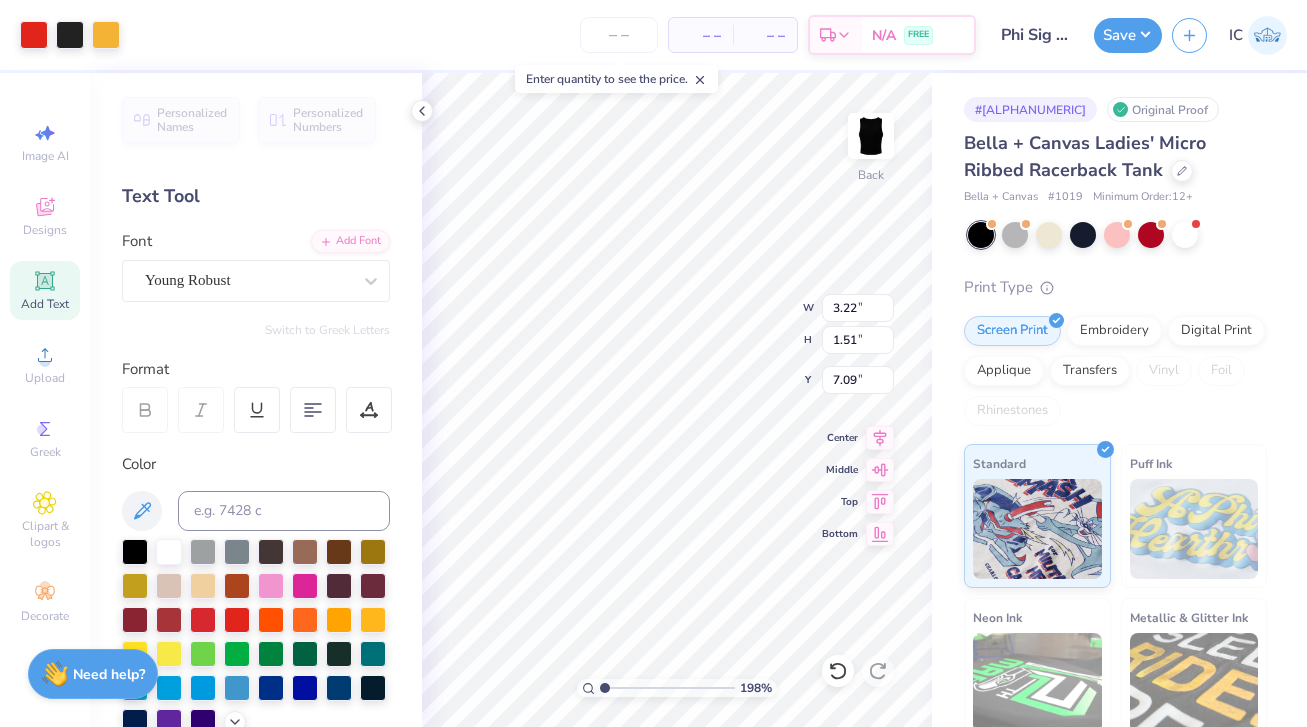 click at bounding box center [667, 688] 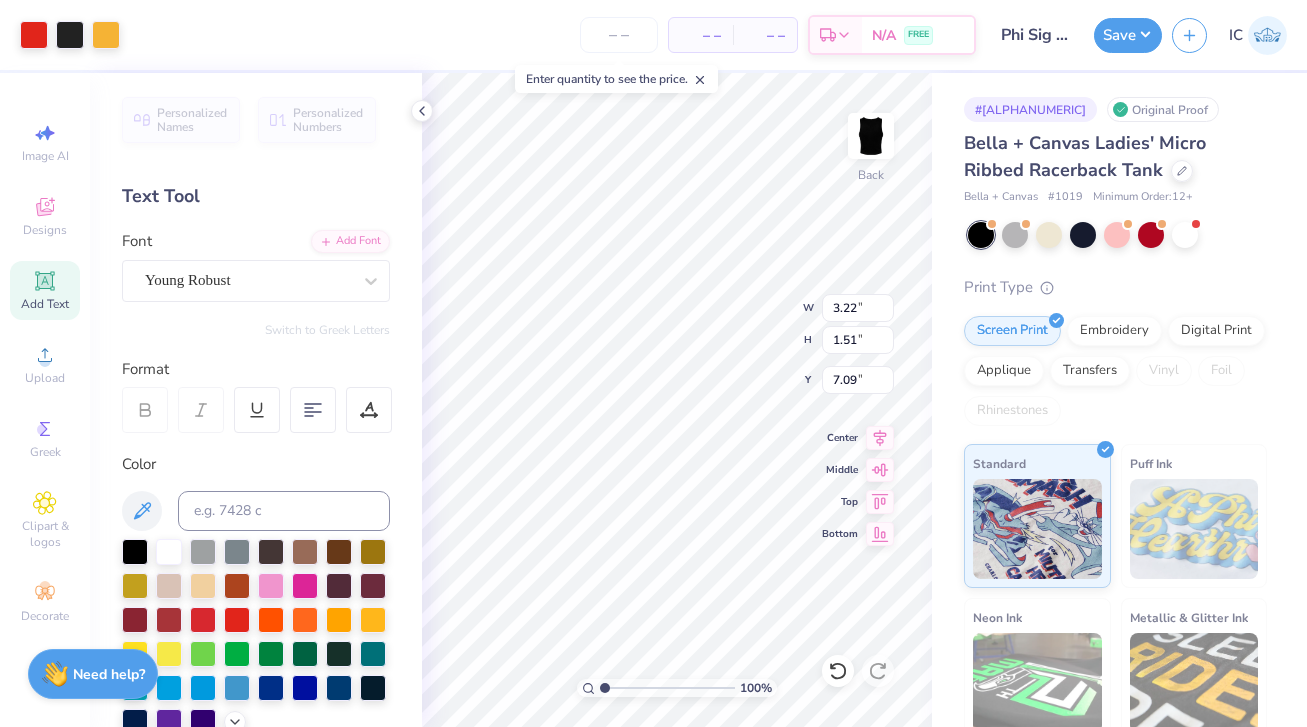 type on "7.51" 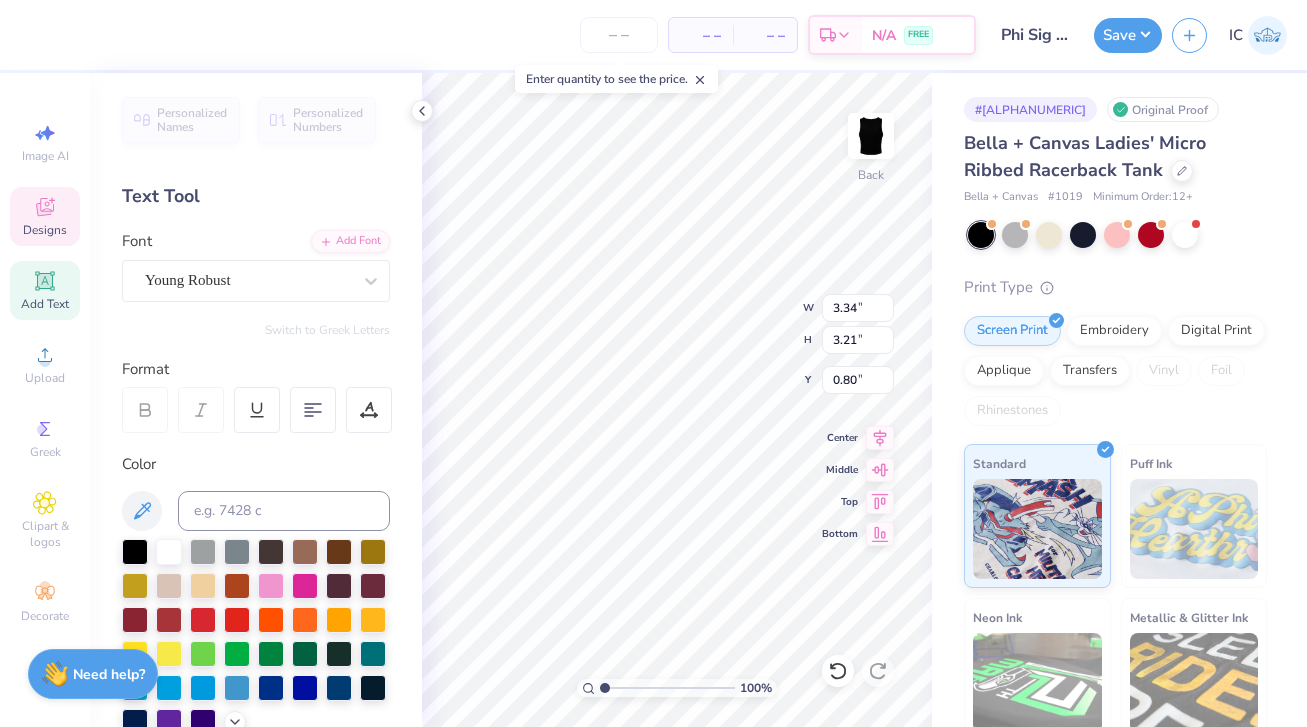 type on "1.16" 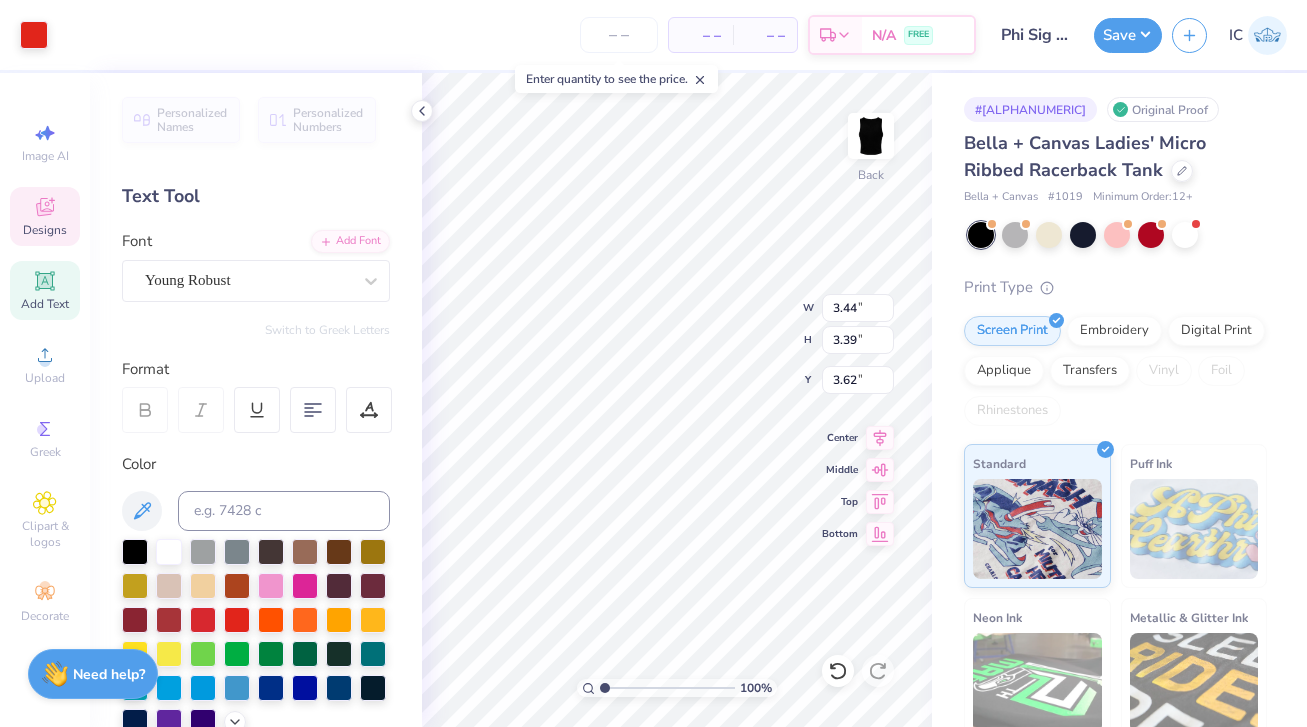 type on "3.62" 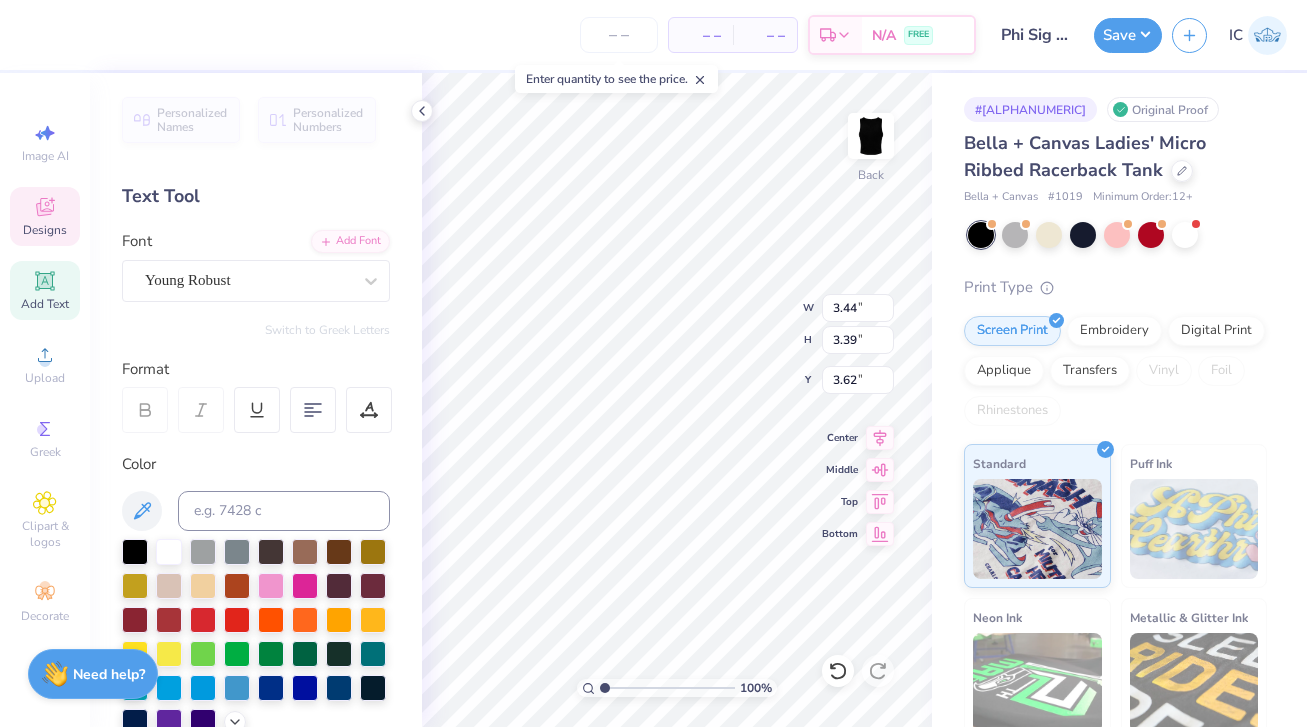 type on "5.01" 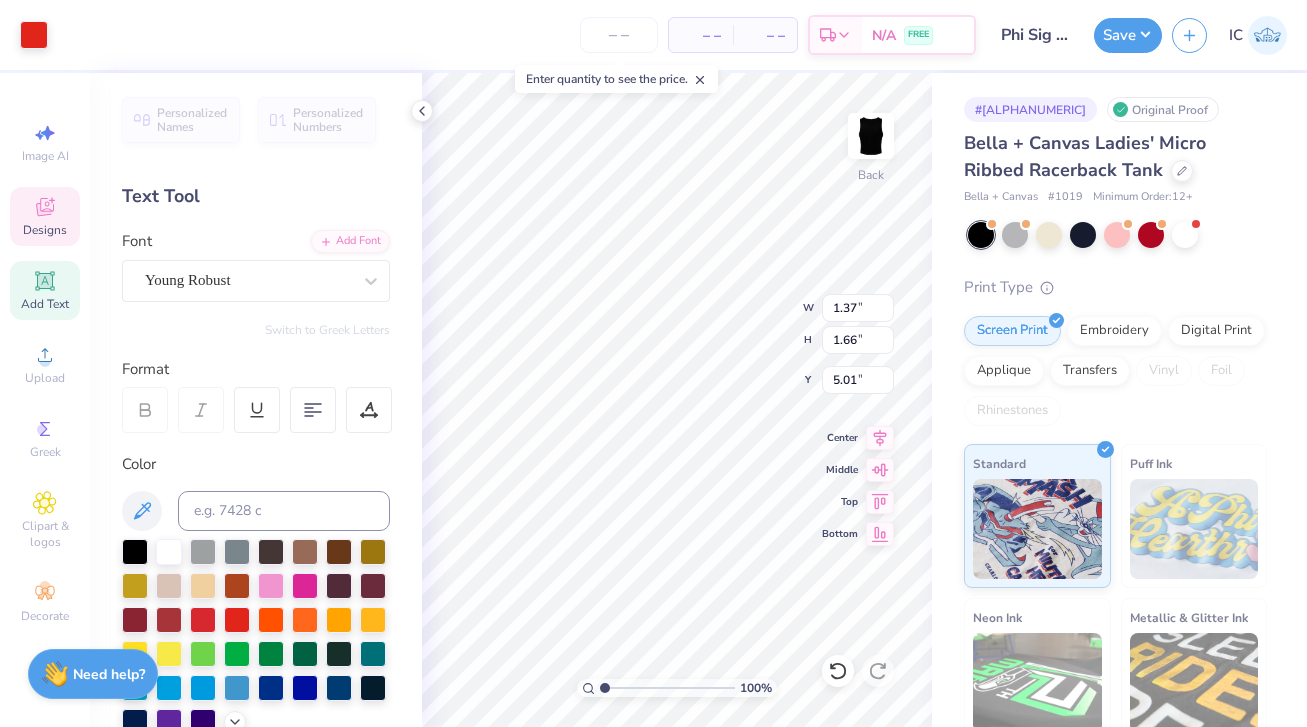 type on "1.37" 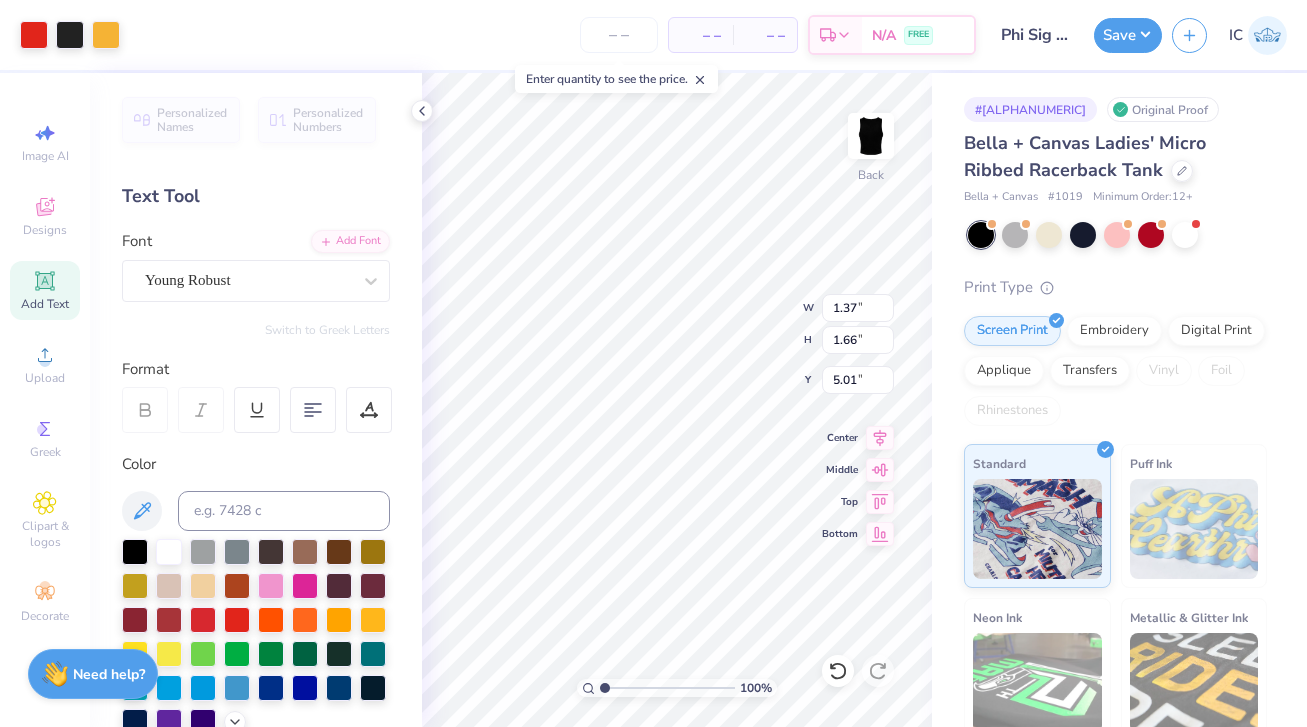type on "8.35" 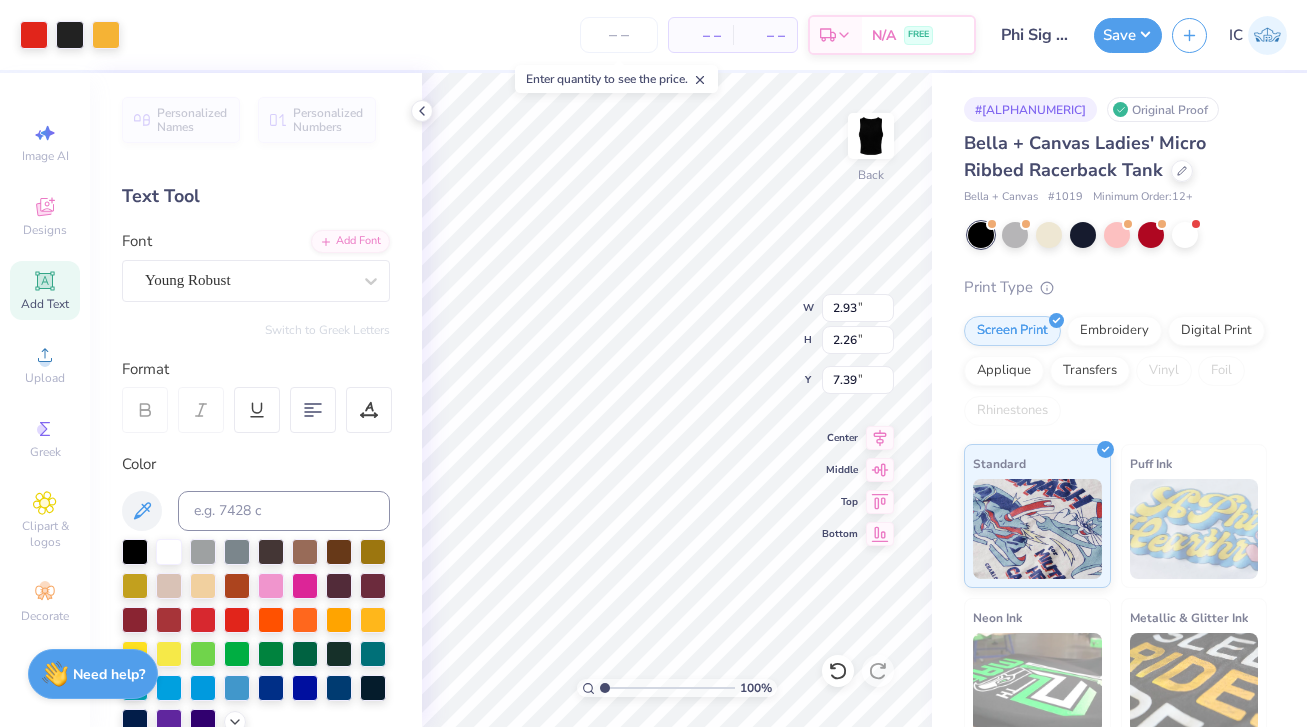 type on "8.21" 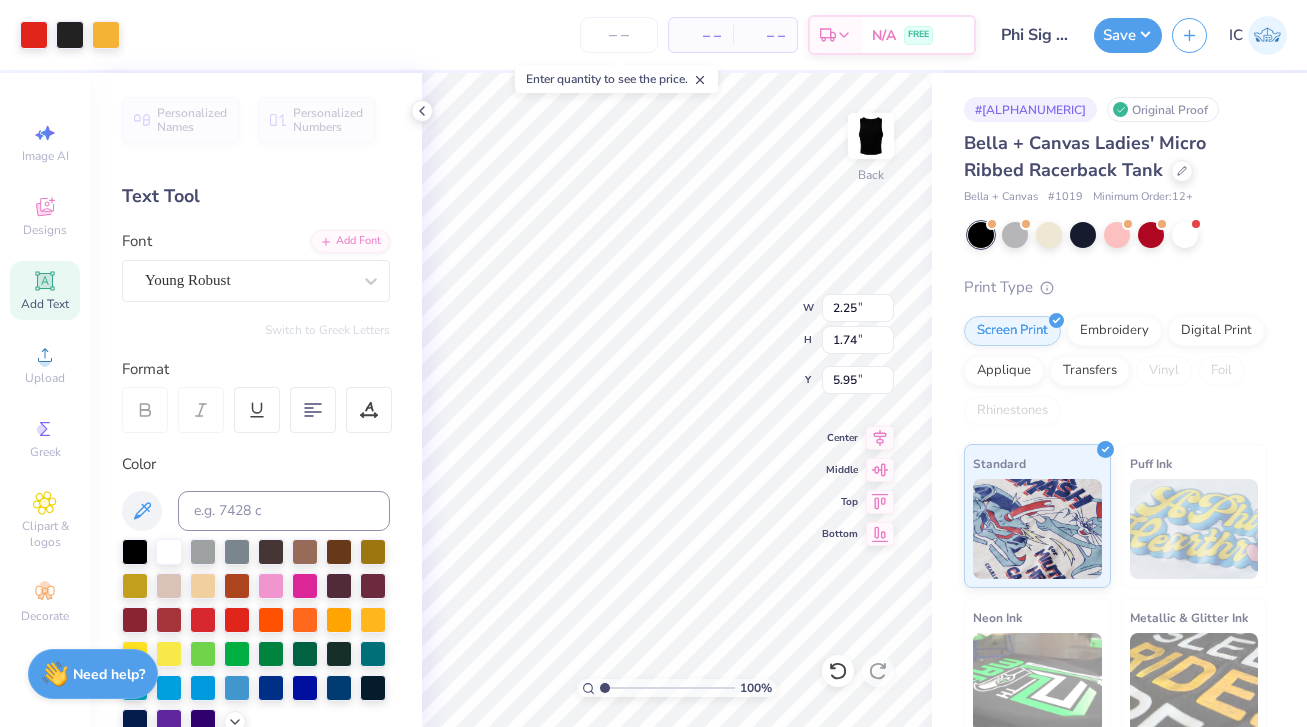 type on "2.25" 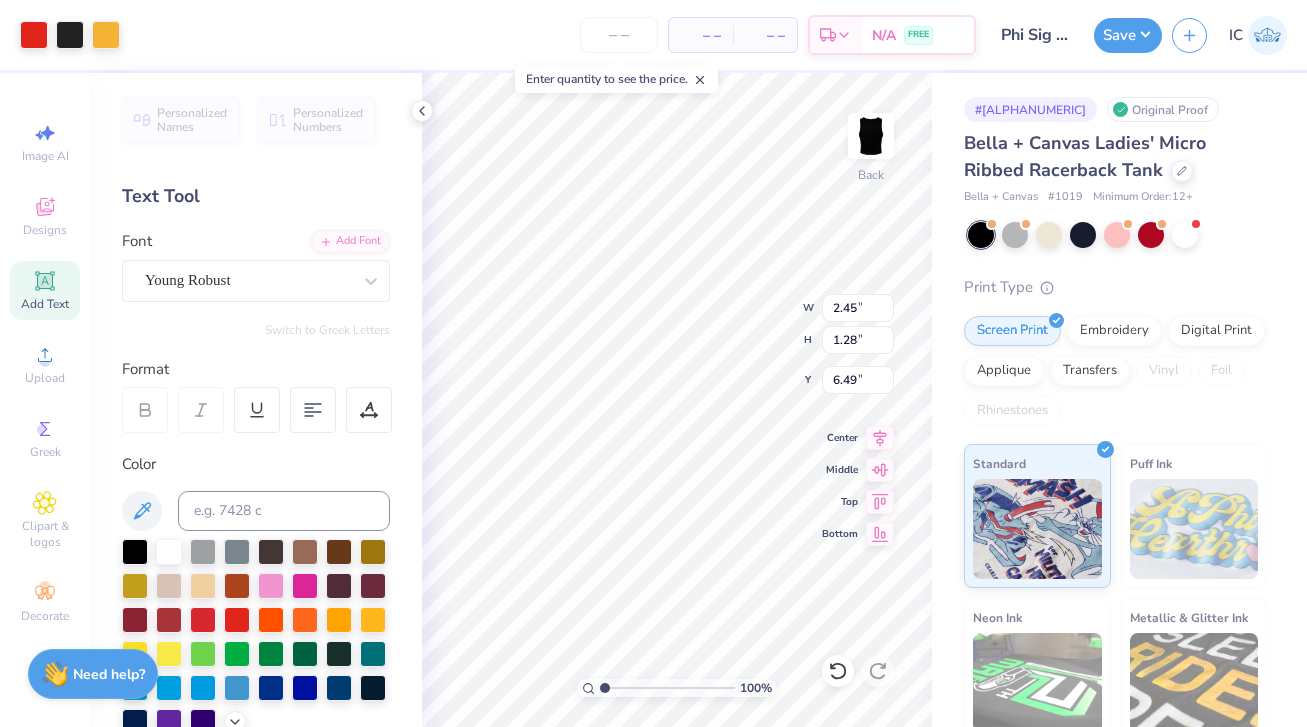 type on "2.45" 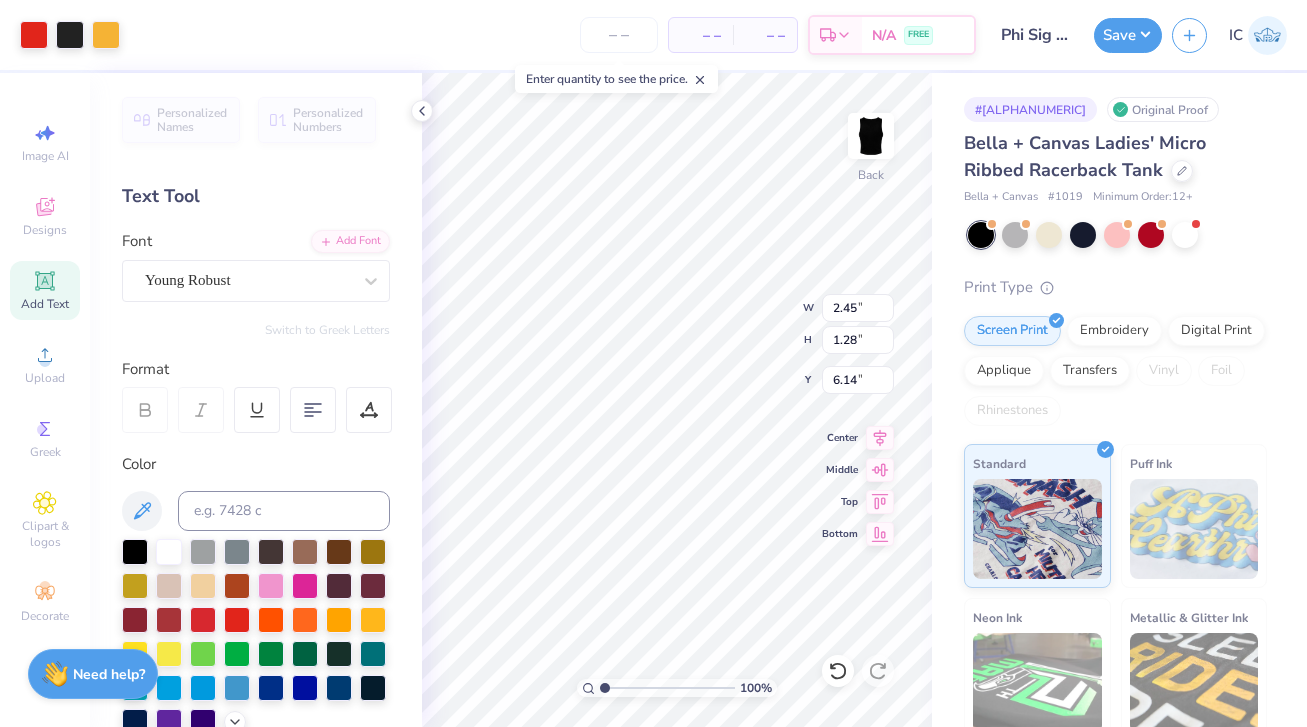 type on "2.45" 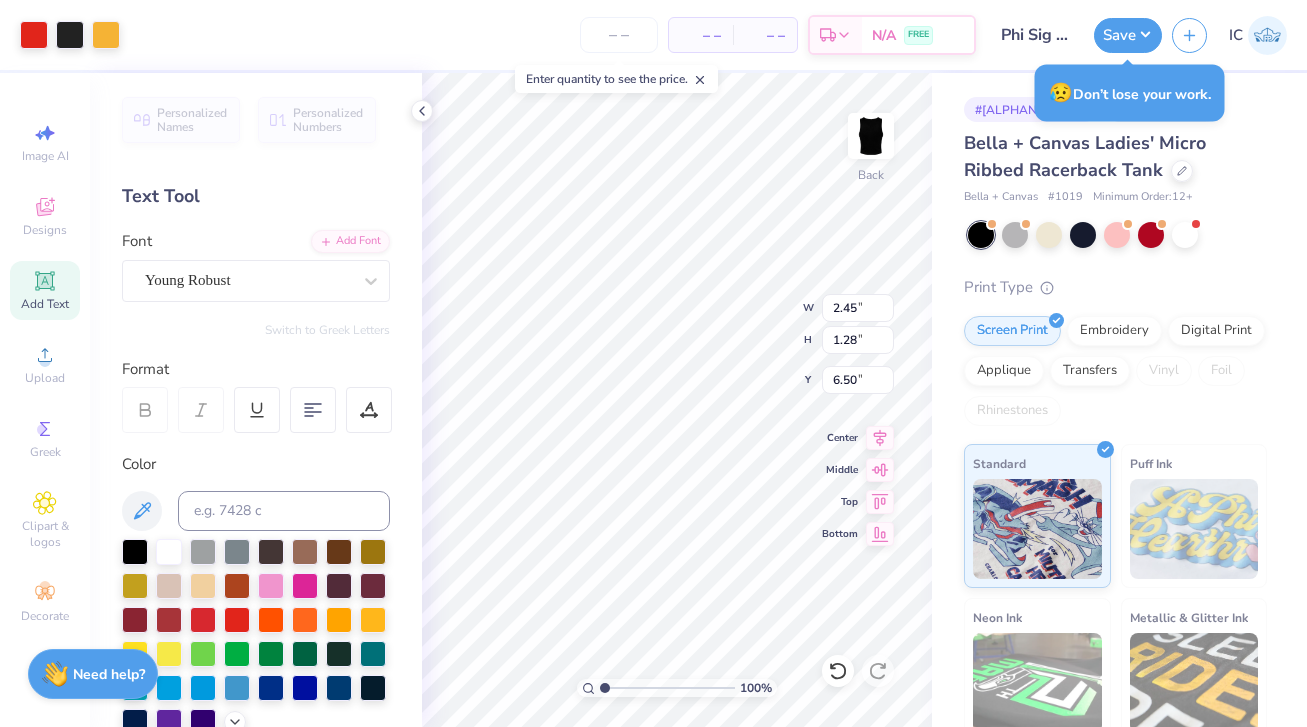 type on "2.45" 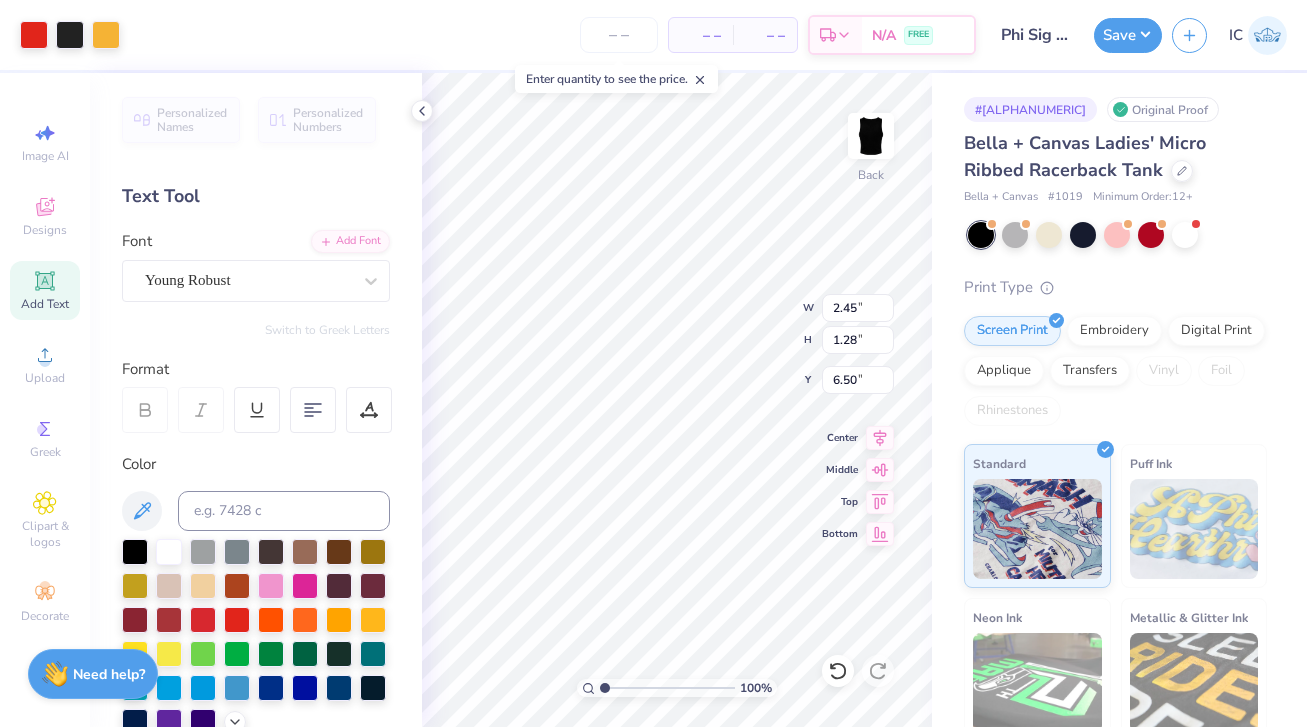 type on "7.16" 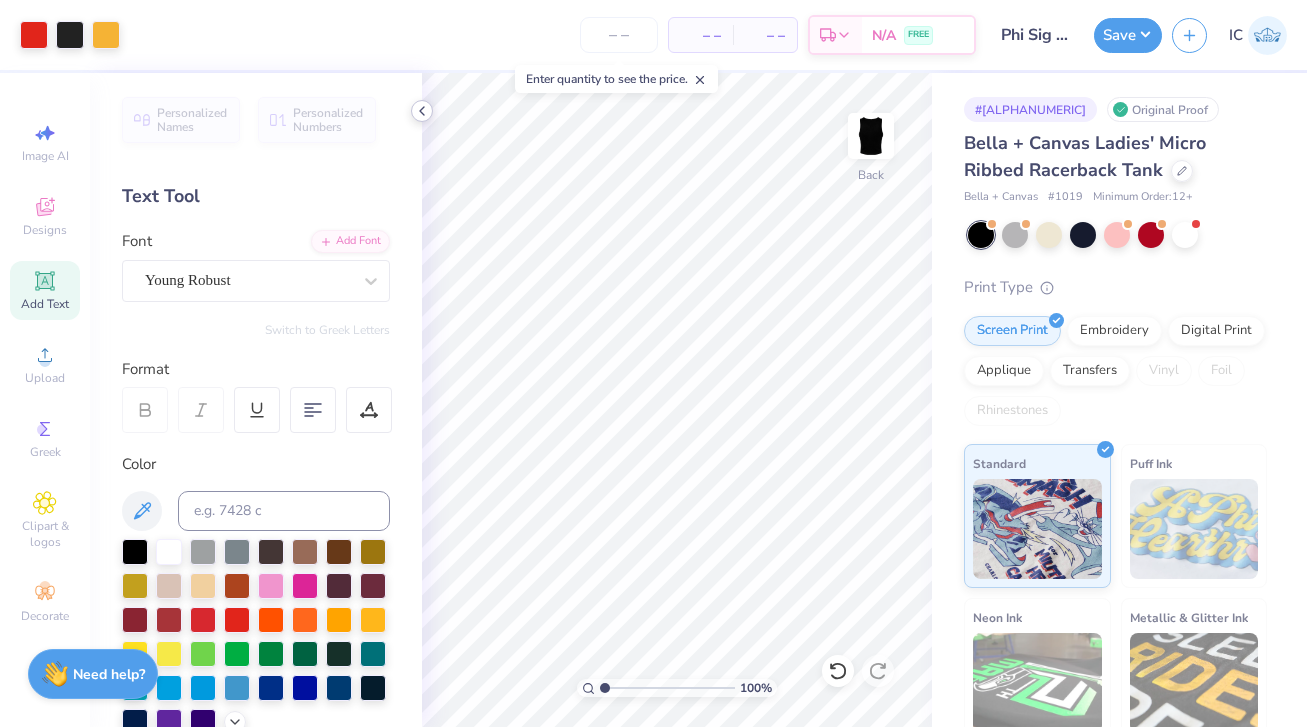 click 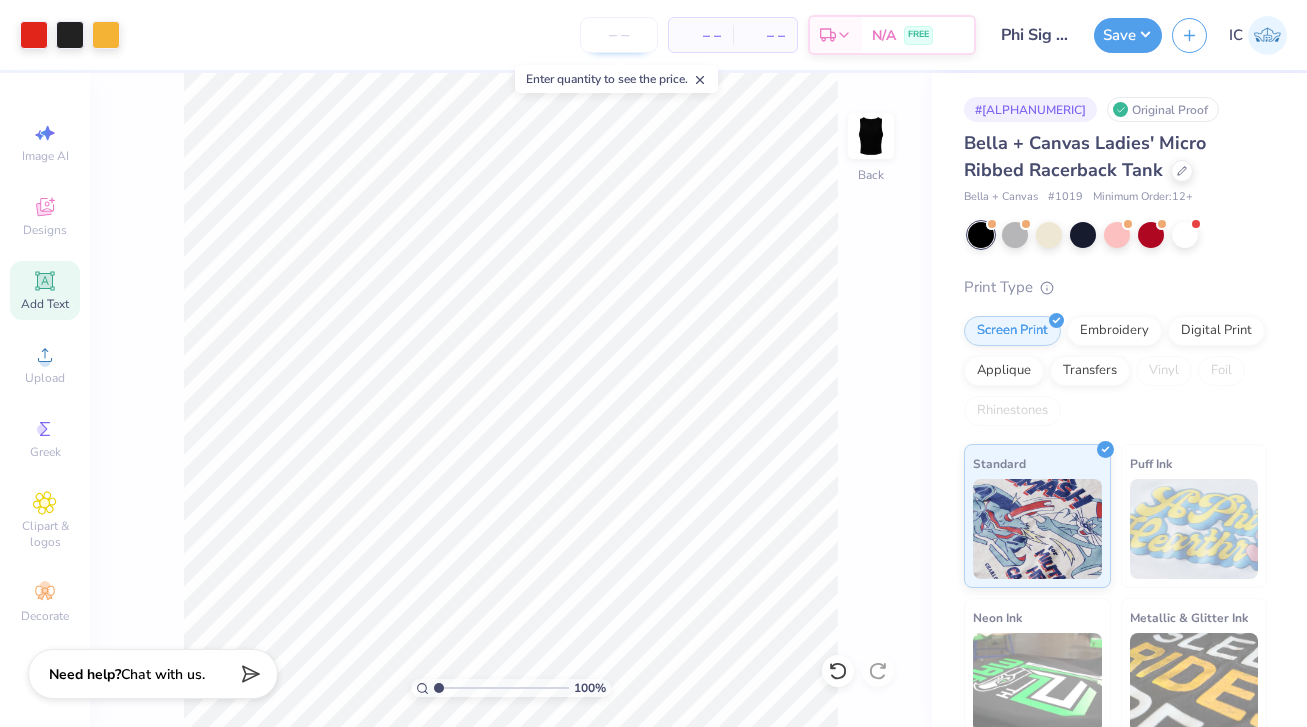 click at bounding box center (619, 35) 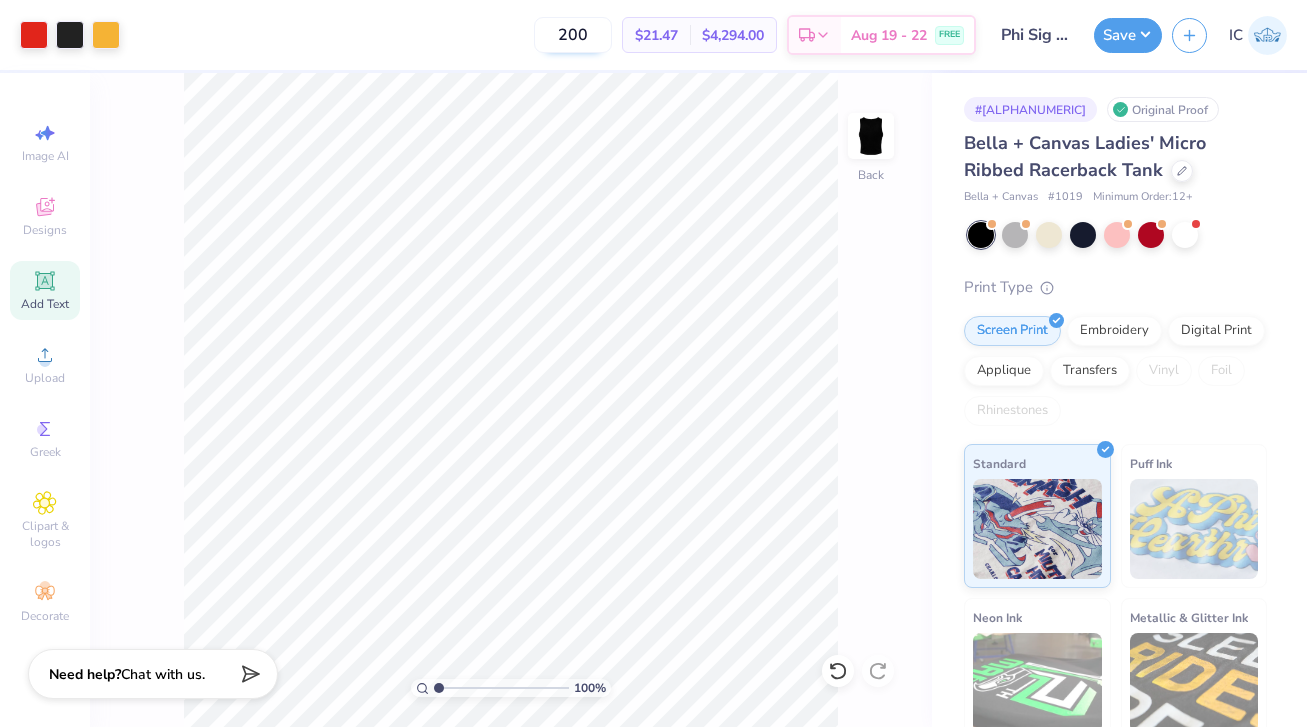 click on "200" at bounding box center [573, 35] 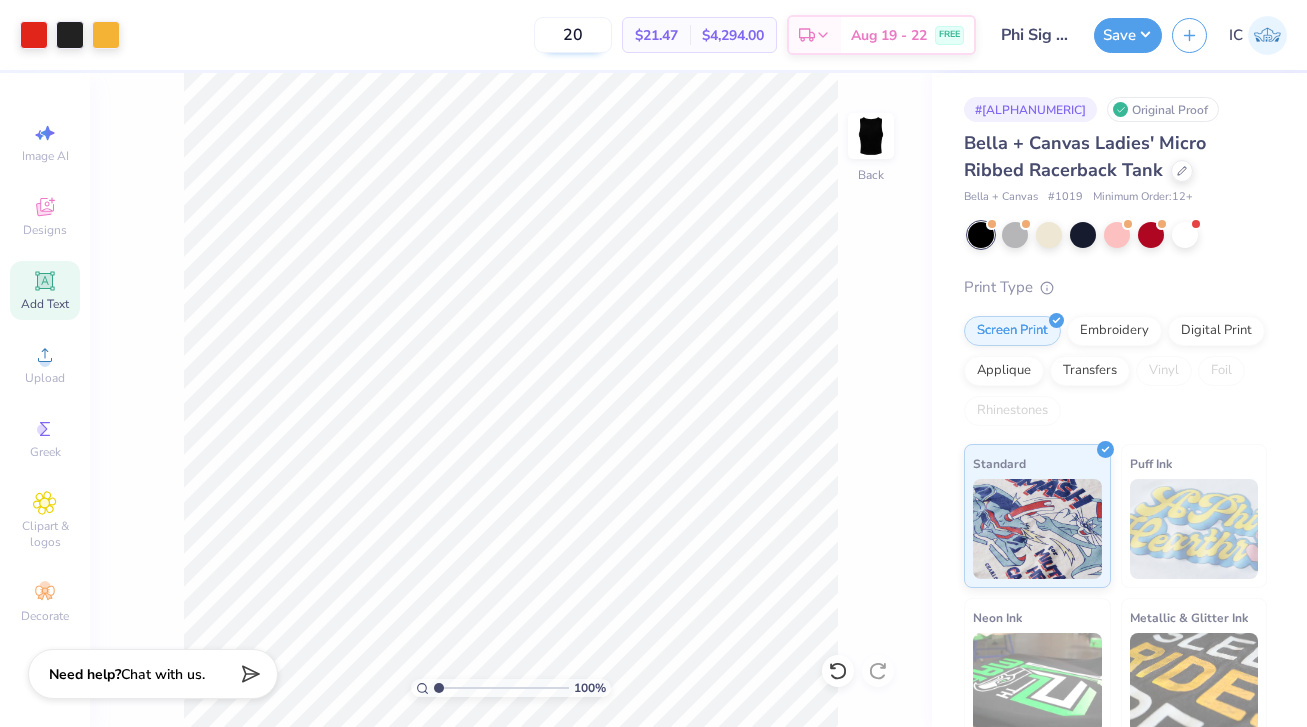type on "2" 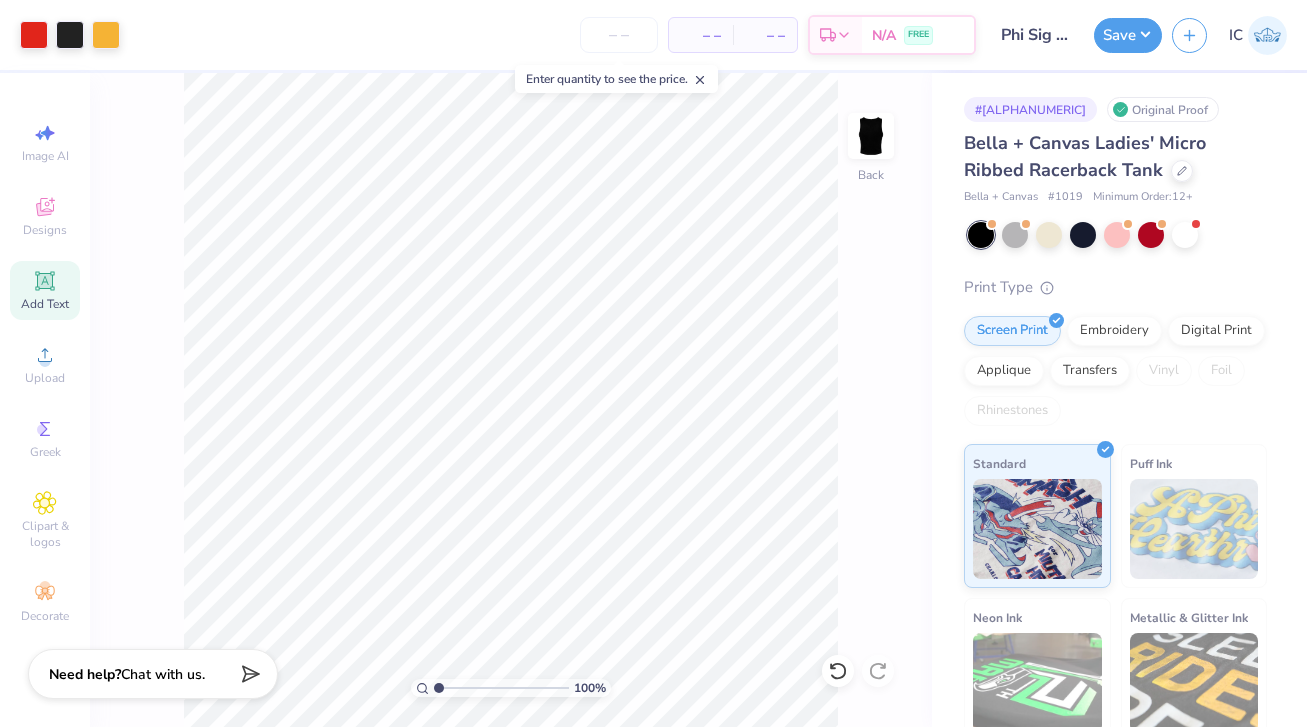 type 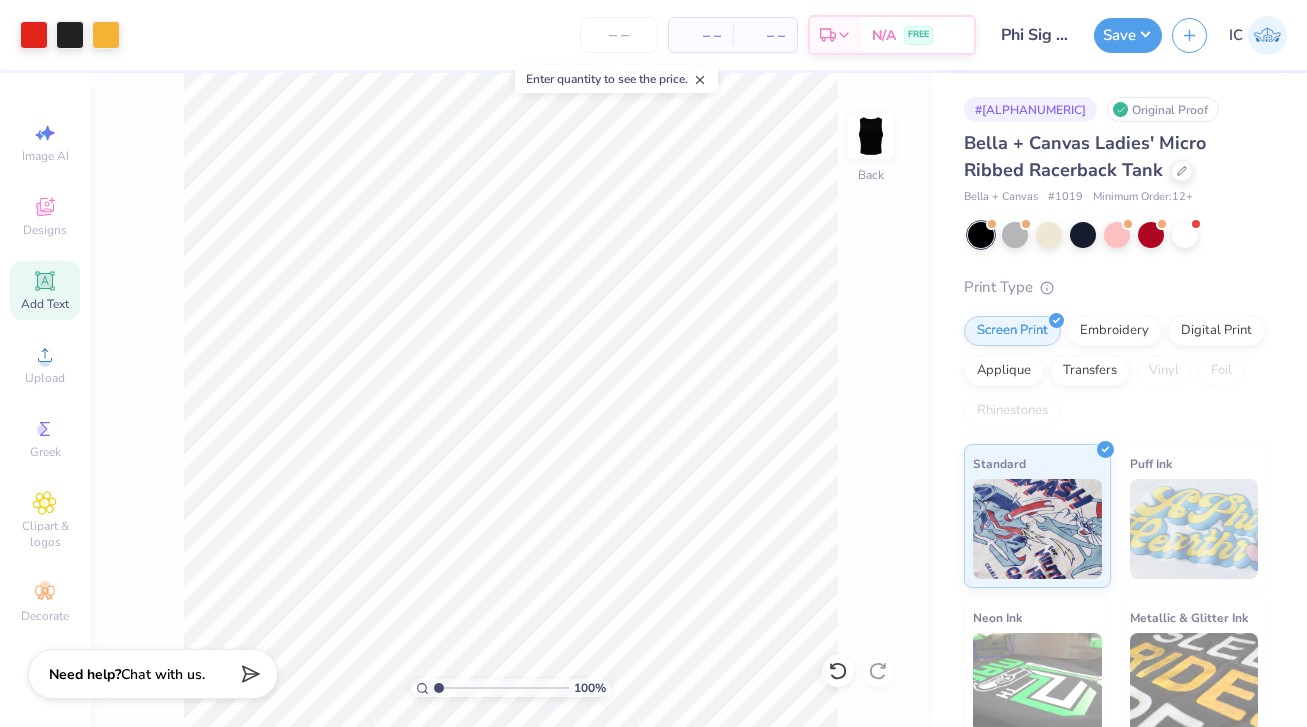 click on "– – Per Item – – Total Est.  Delivery N/A FREE" at bounding box center (553, 35) 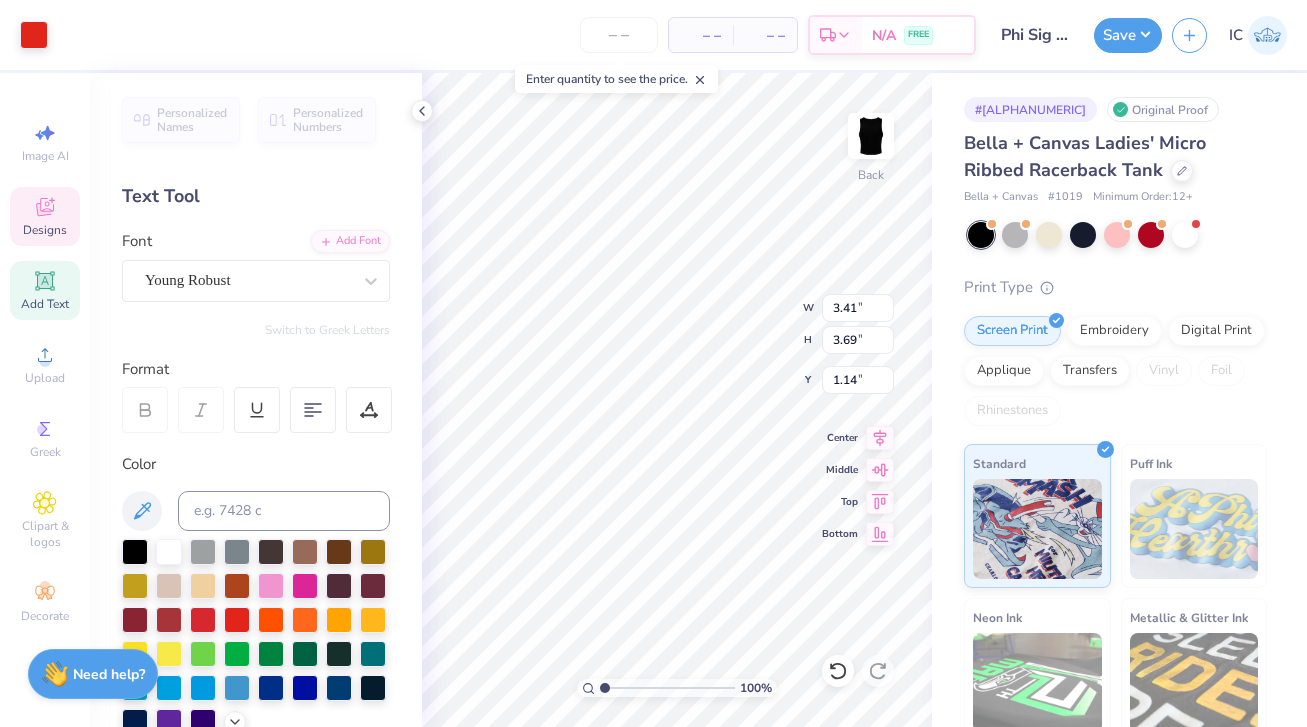 type on "1.24" 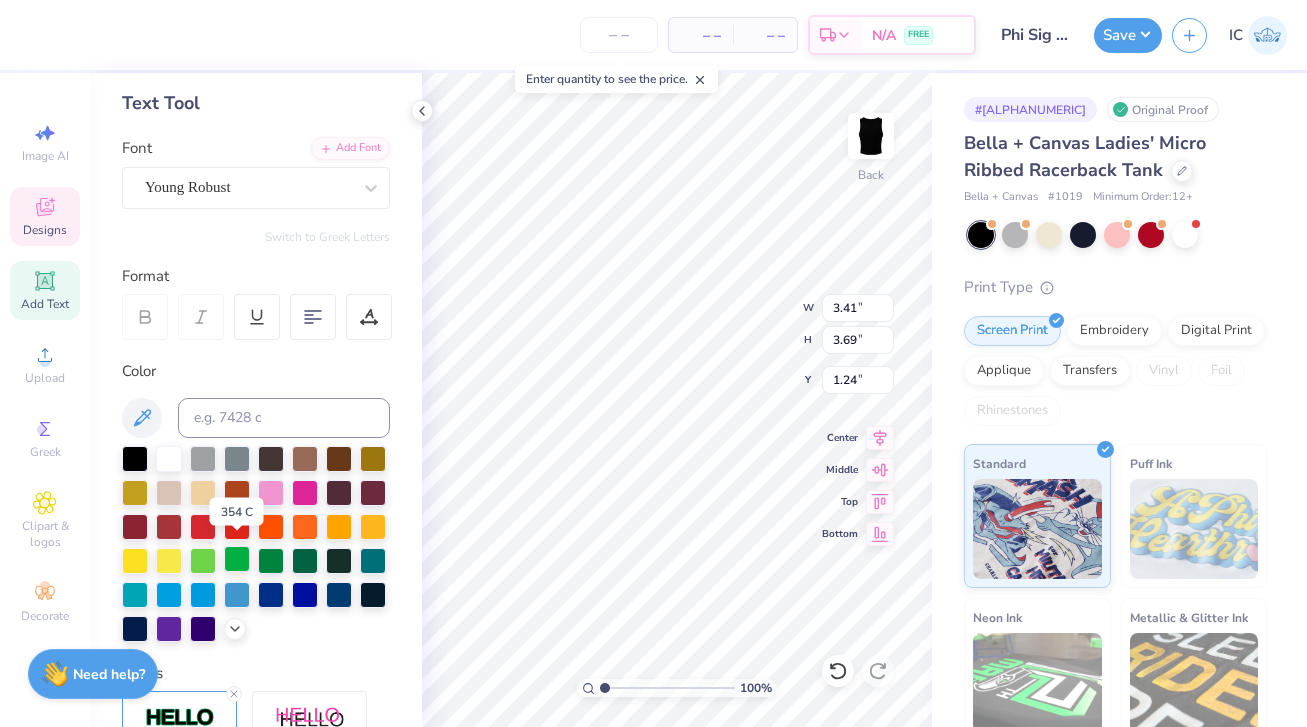 scroll, scrollTop: 105, scrollLeft: 0, axis: vertical 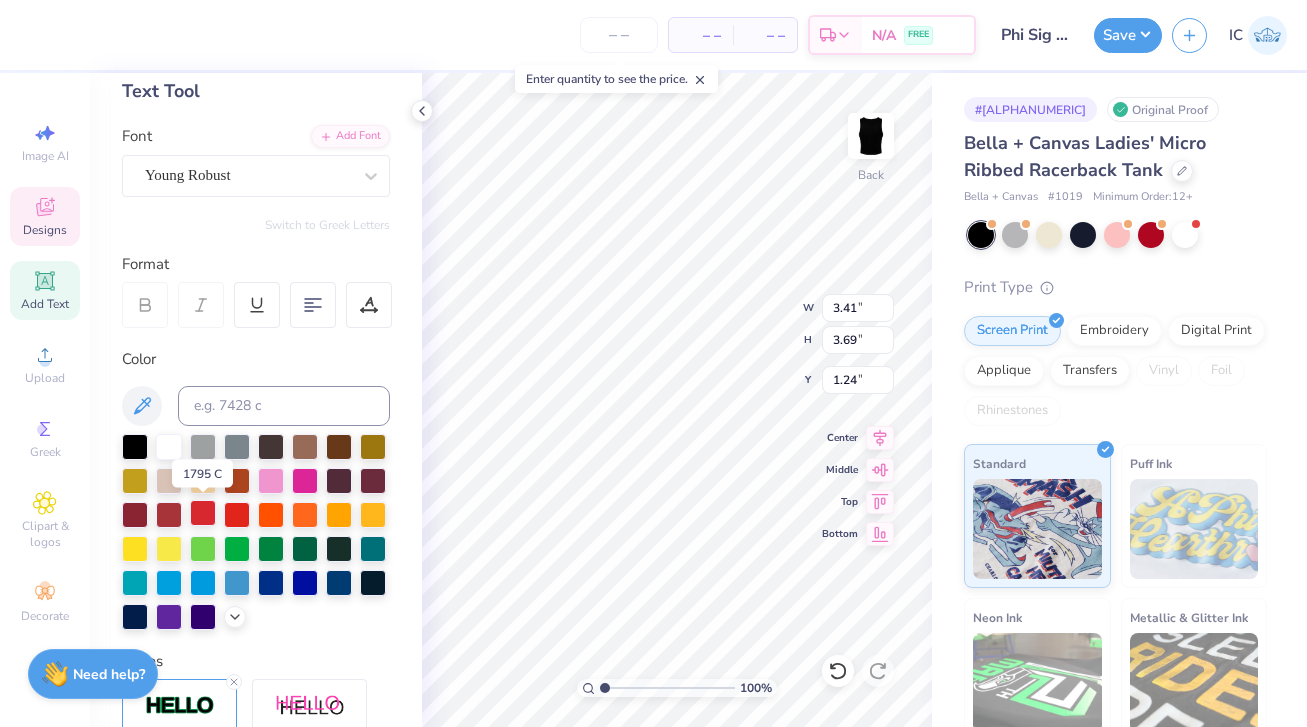 click at bounding box center (203, 513) 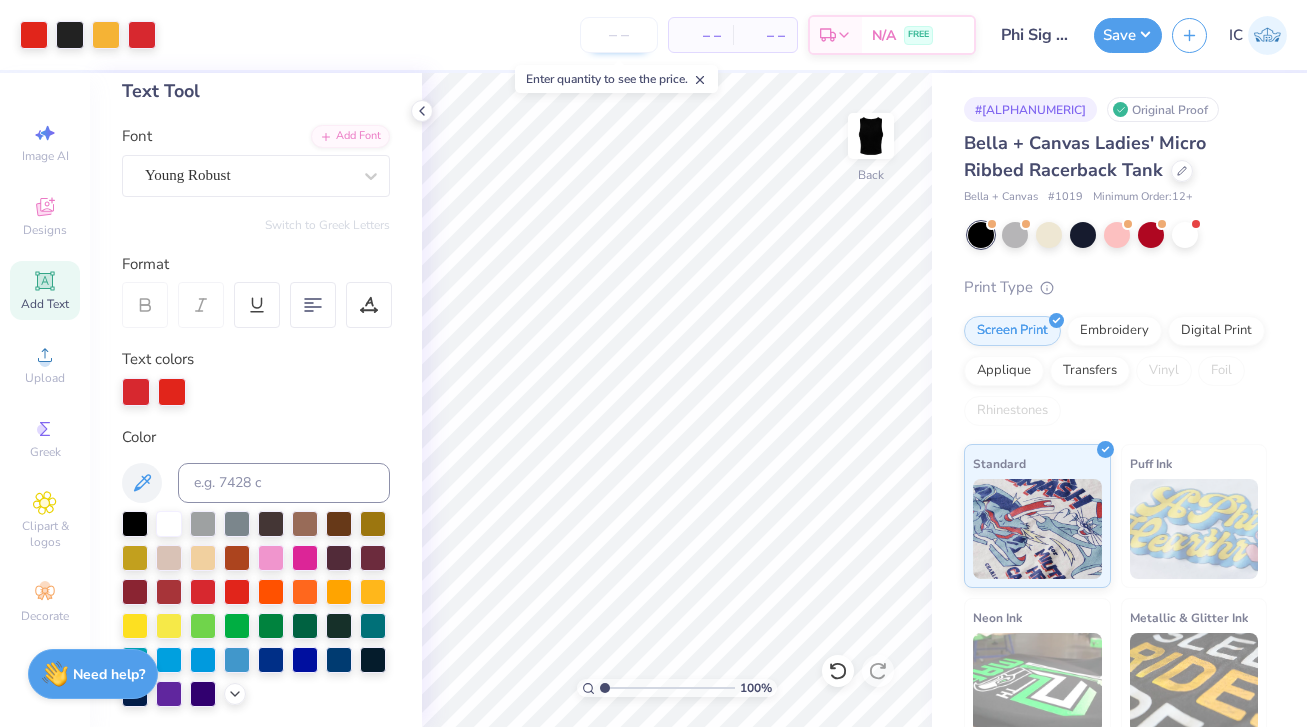 click at bounding box center (619, 35) 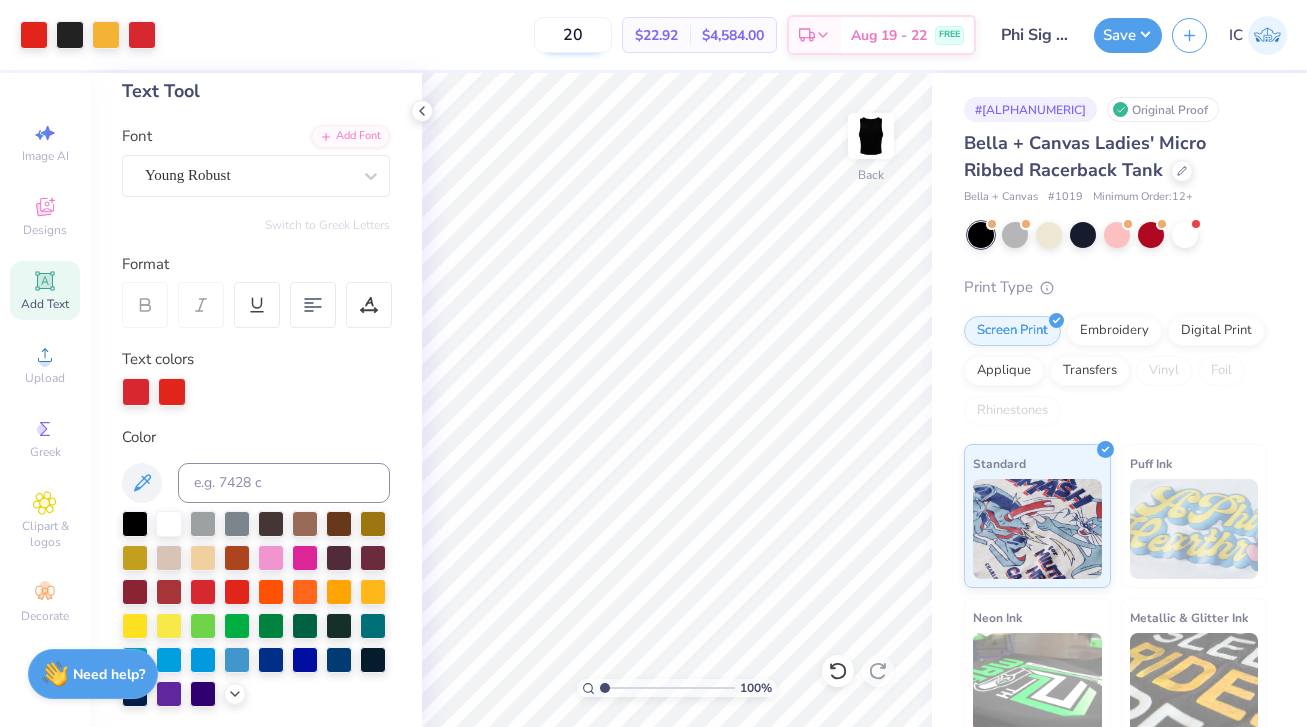 type on "2" 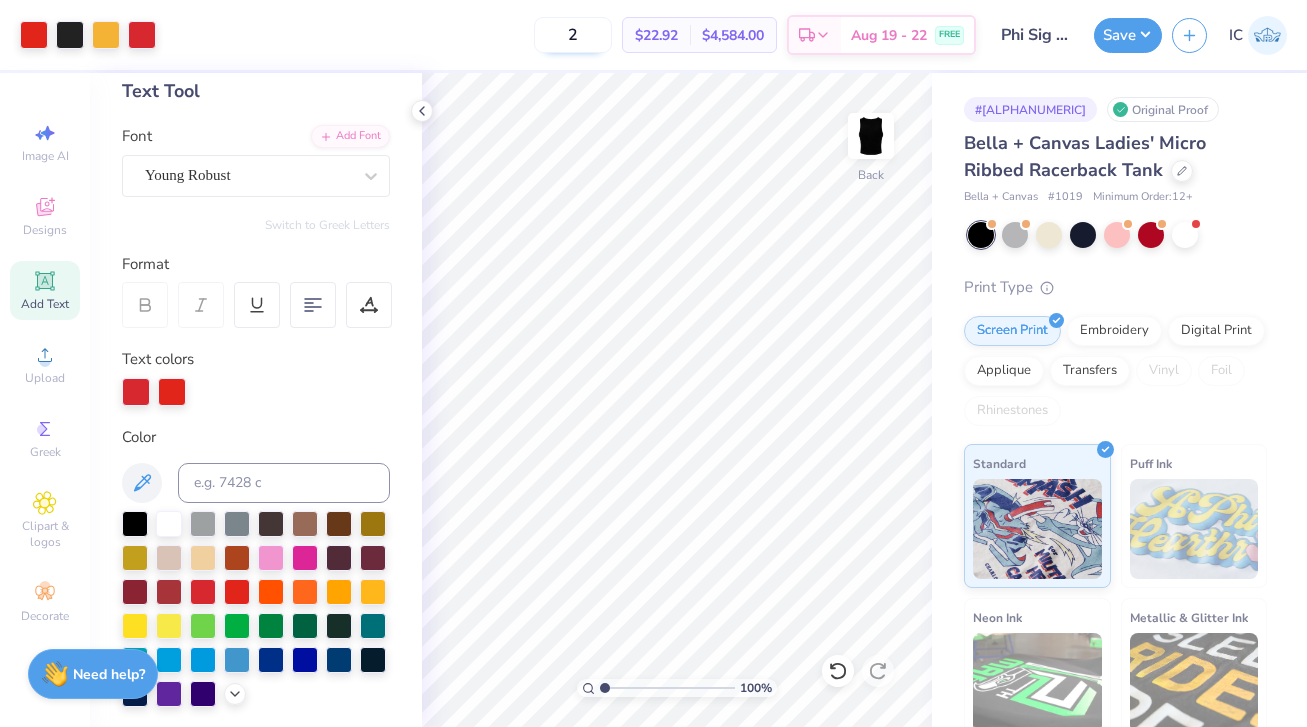 type 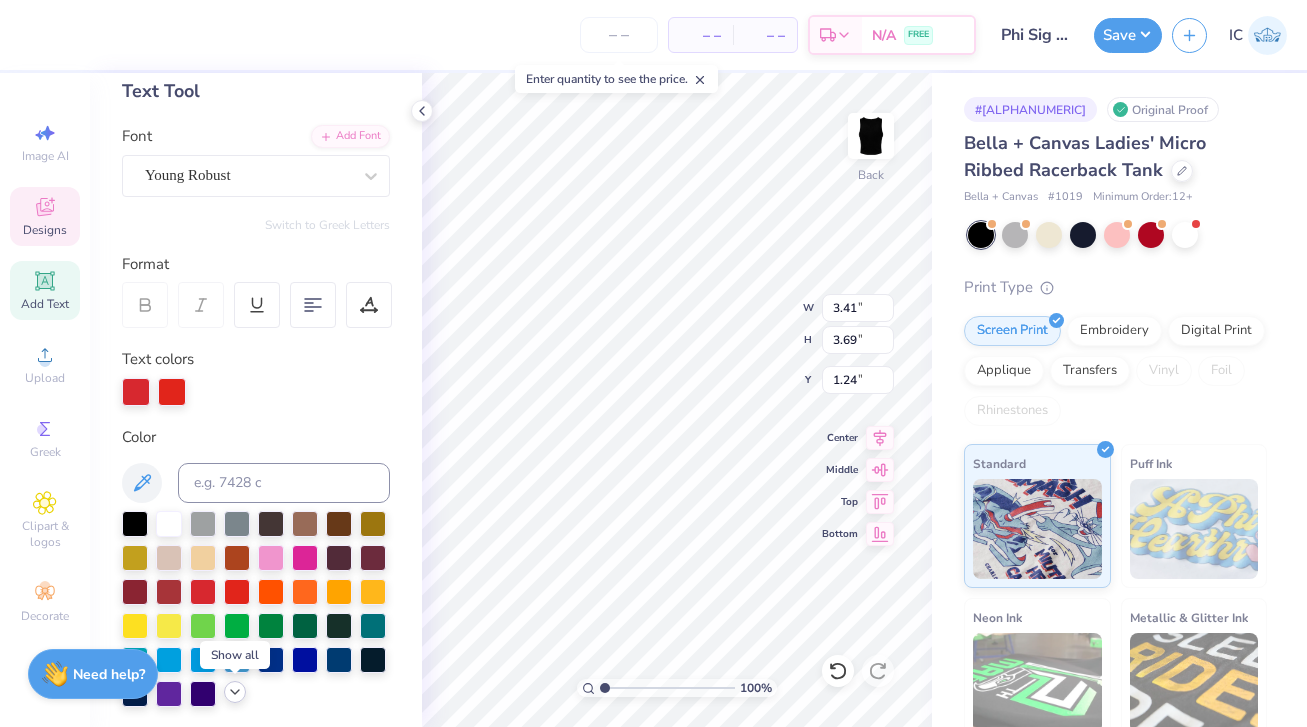 click 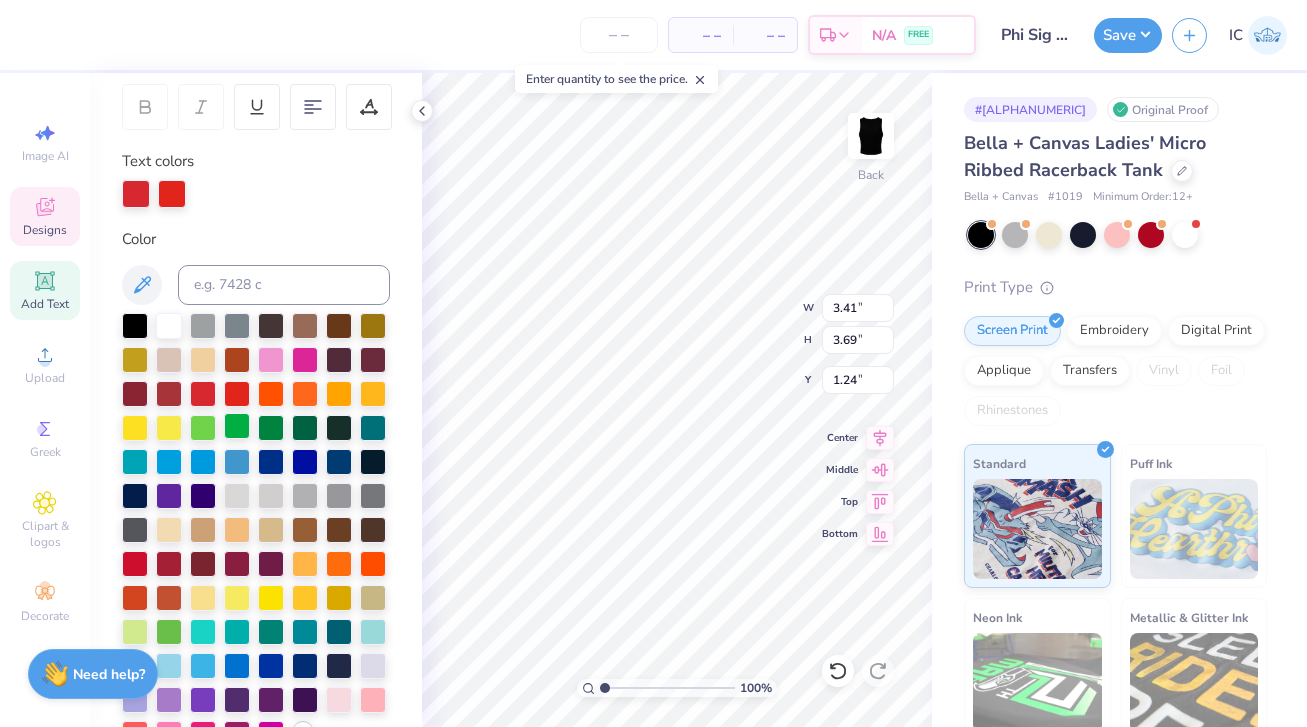 scroll, scrollTop: 325, scrollLeft: 0, axis: vertical 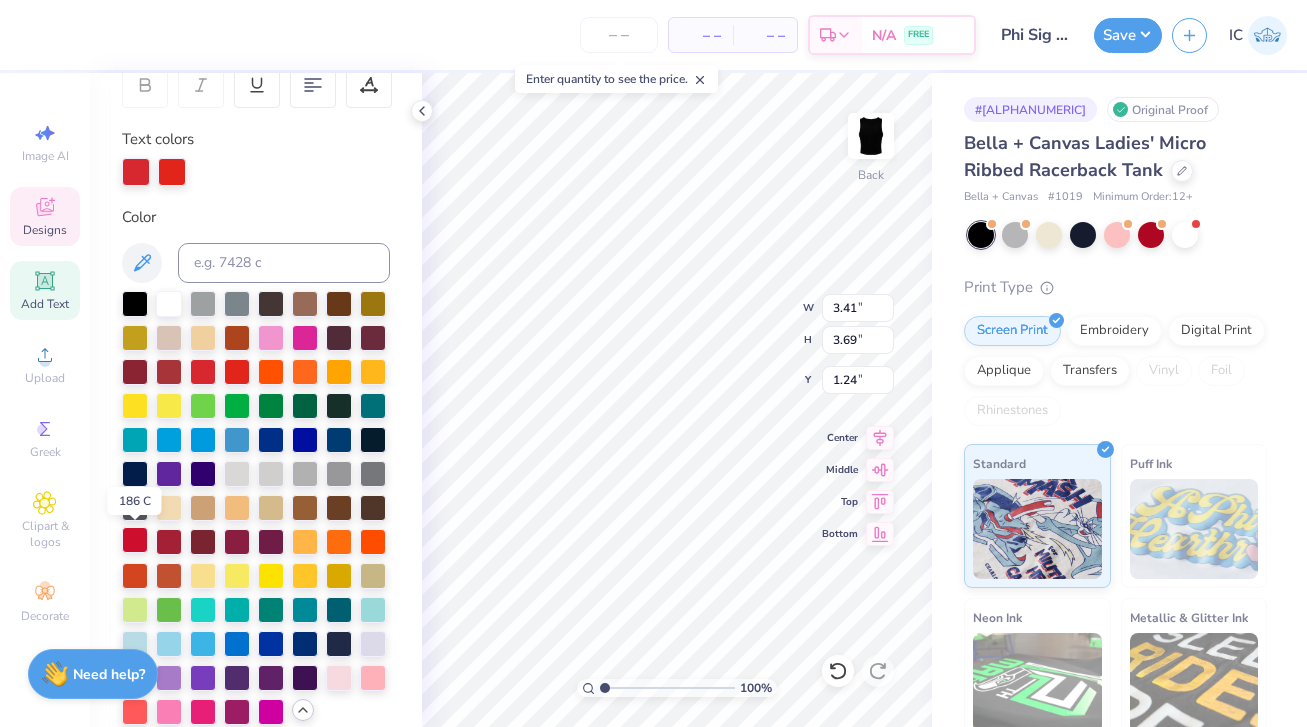 click at bounding box center (135, 540) 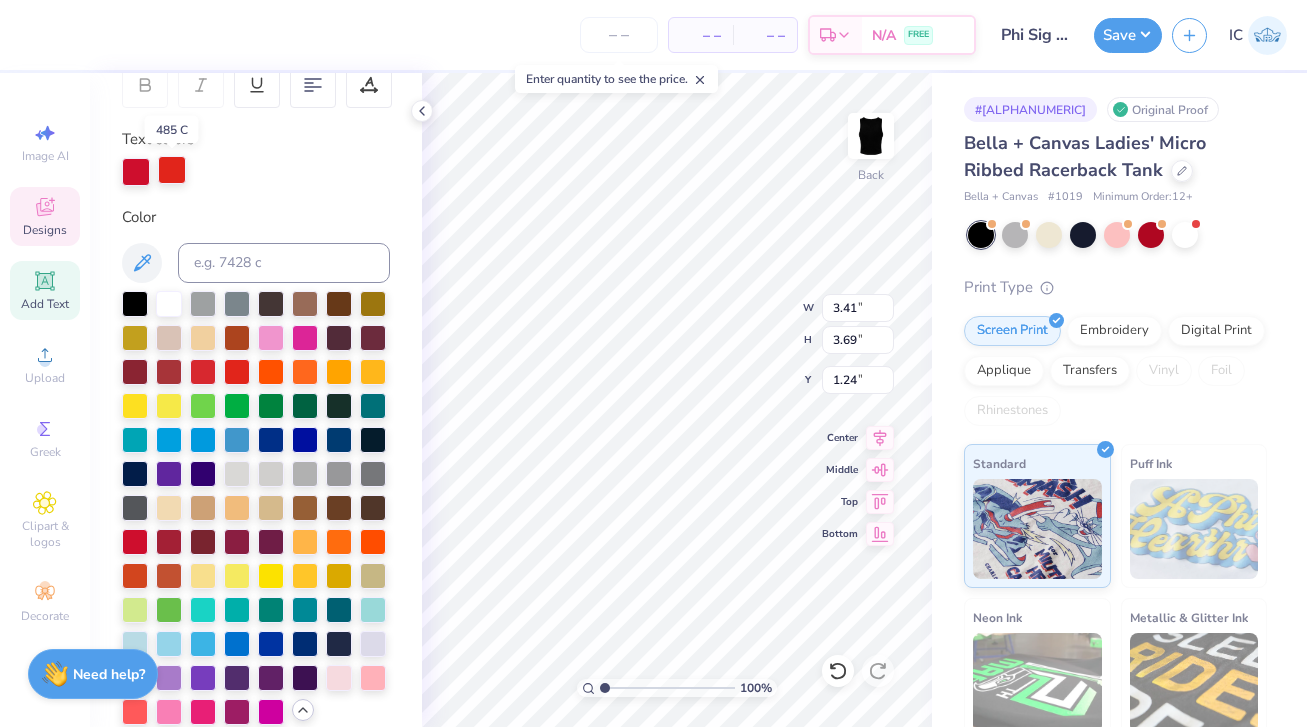 click at bounding box center (172, 170) 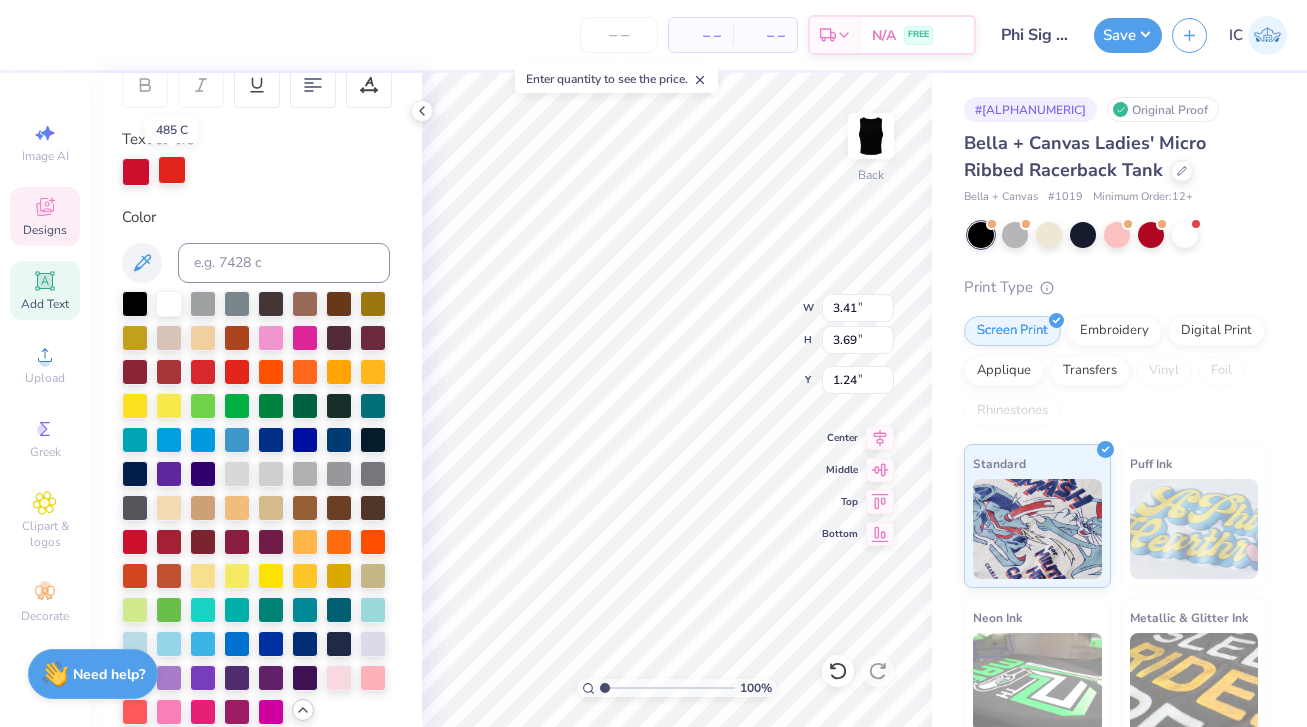 click at bounding box center [172, 170] 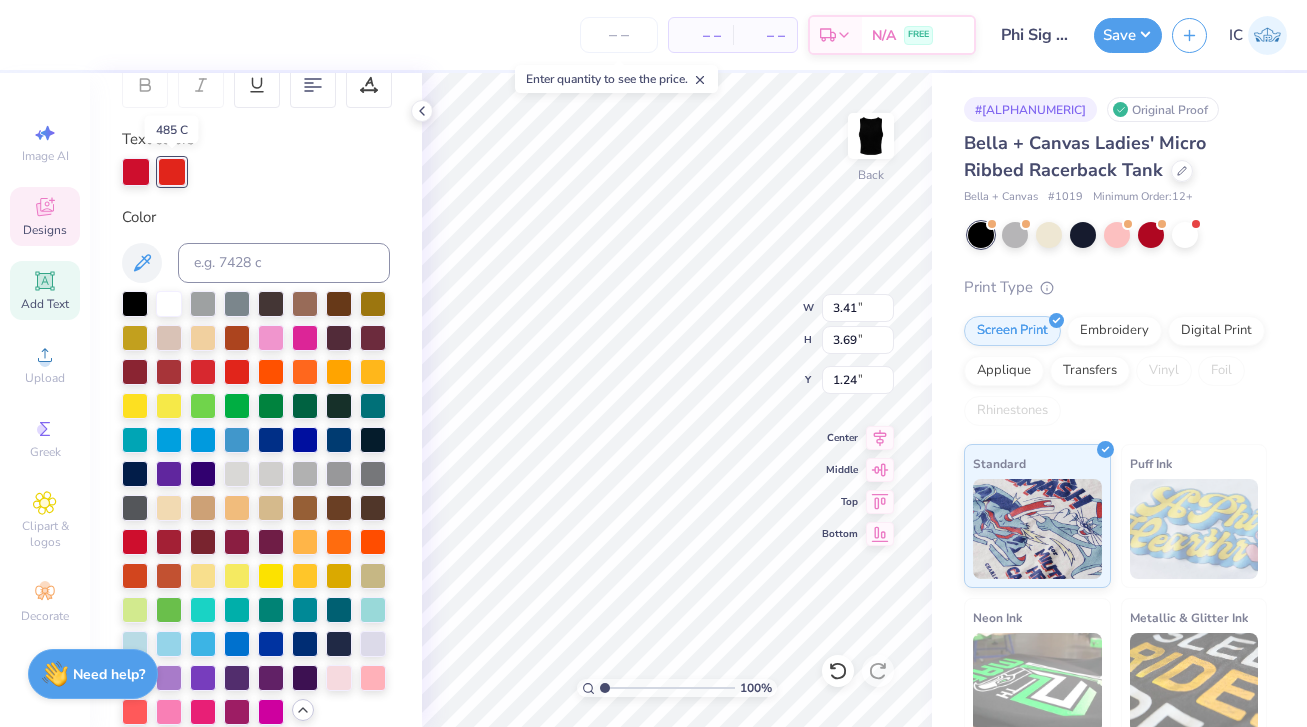 click at bounding box center [172, 172] 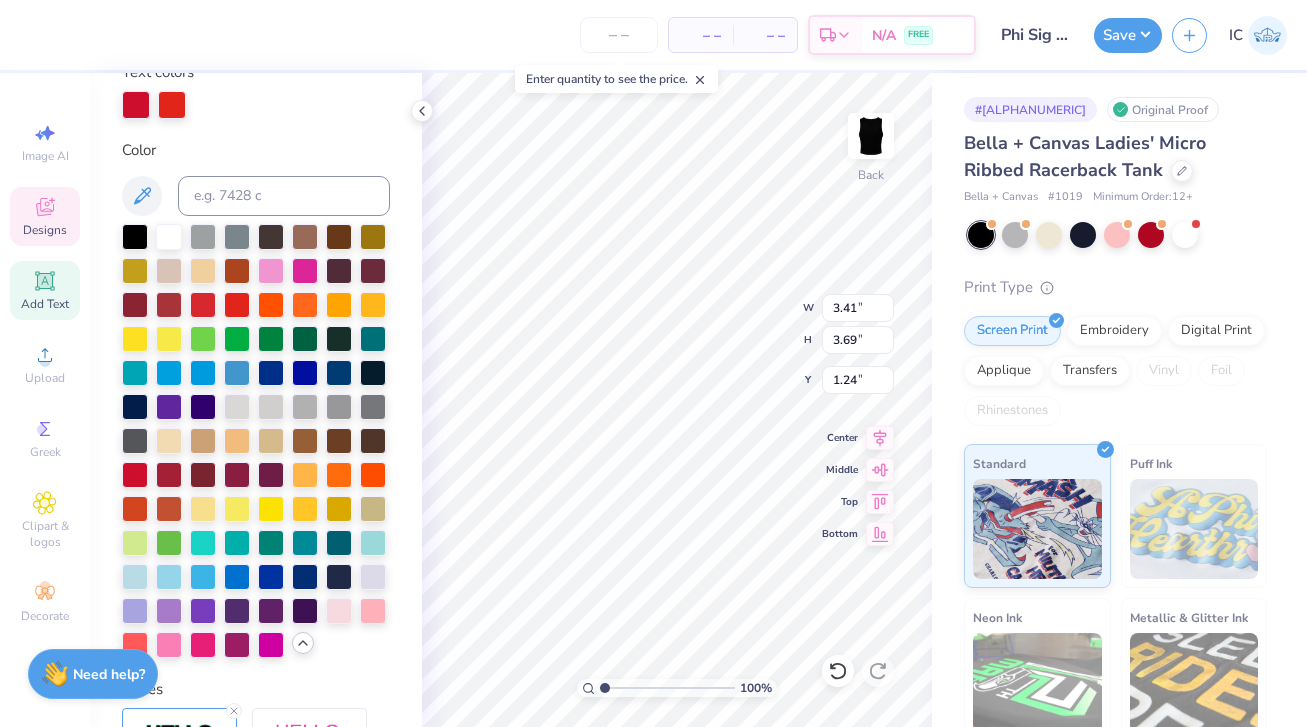 scroll, scrollTop: 391, scrollLeft: 0, axis: vertical 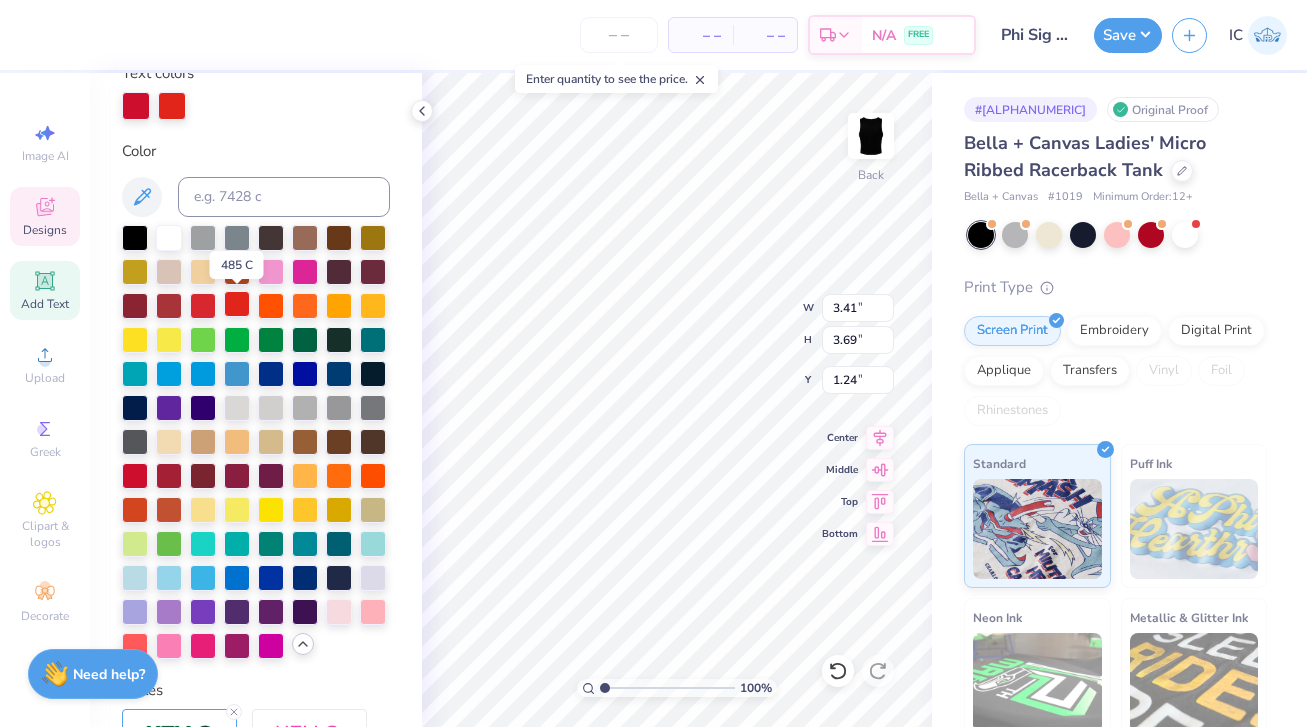 click at bounding box center (237, 304) 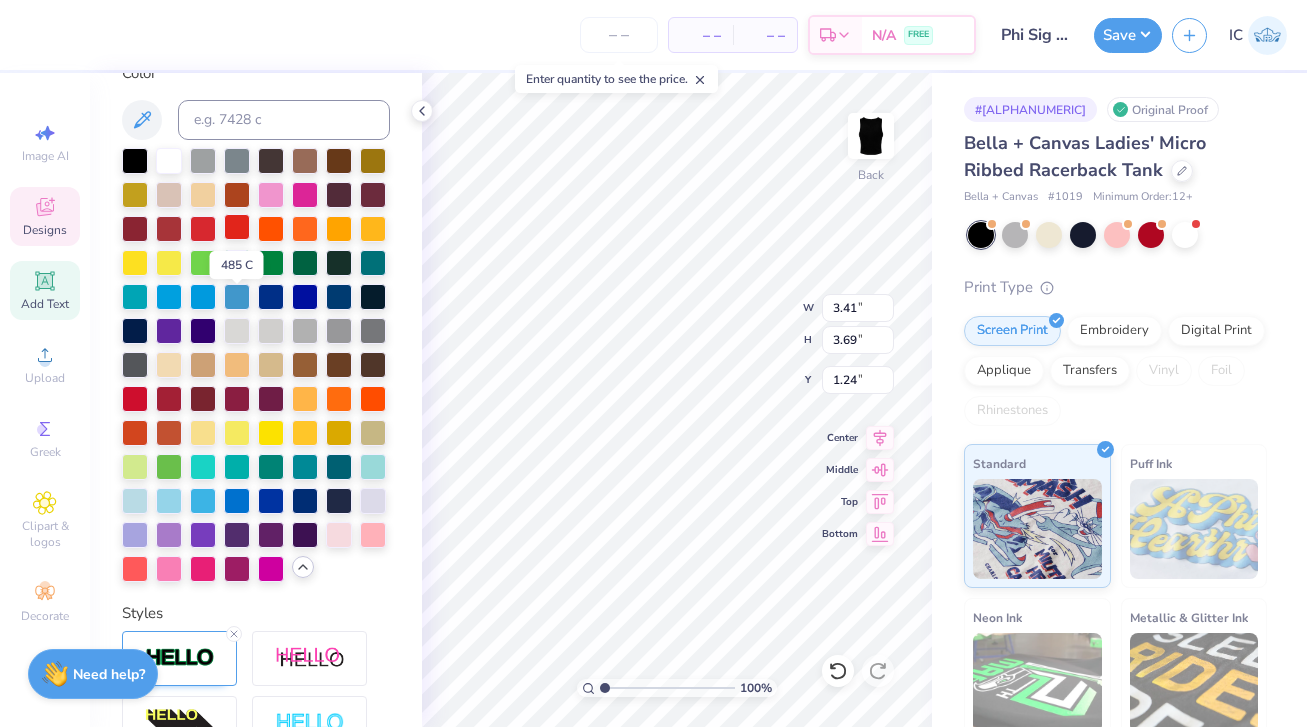 scroll, scrollTop: 313, scrollLeft: 0, axis: vertical 